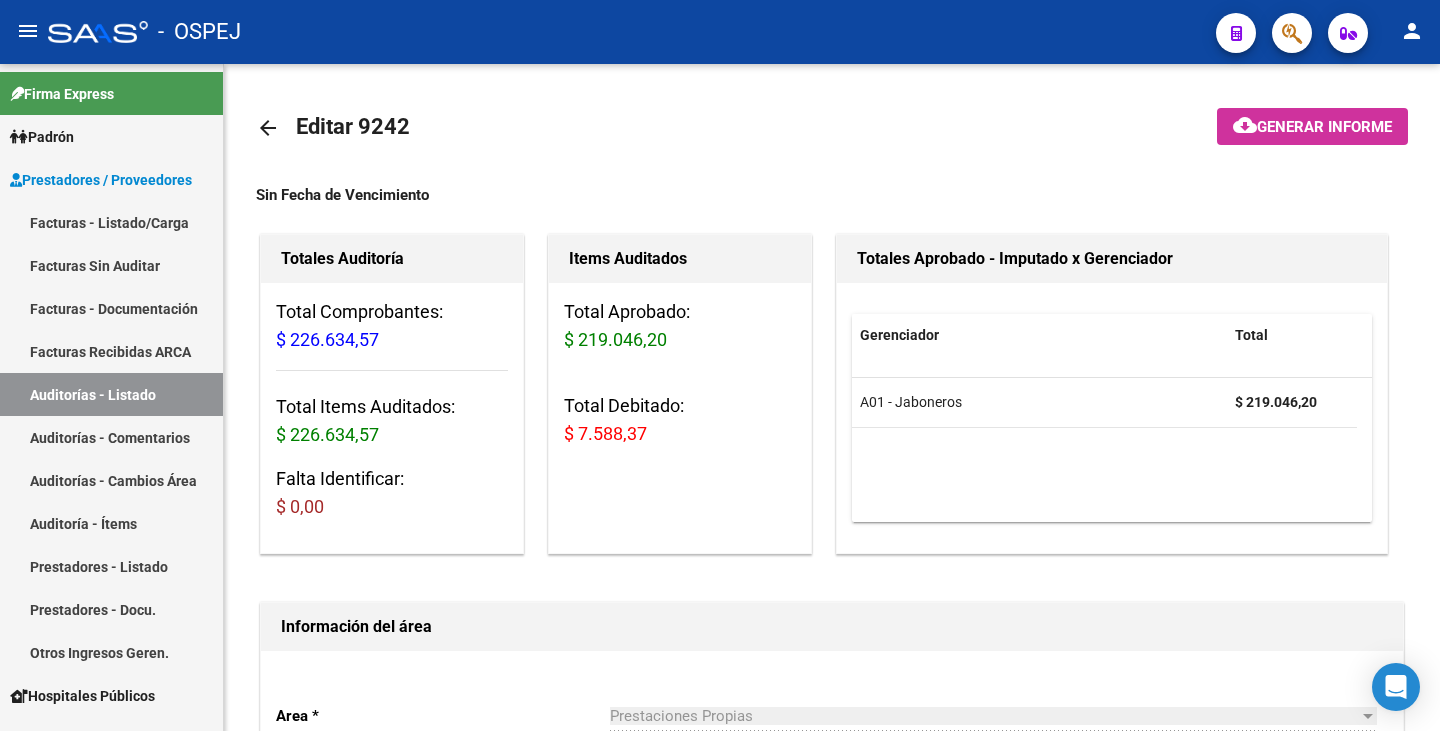 scroll, scrollTop: 0, scrollLeft: 0, axis: both 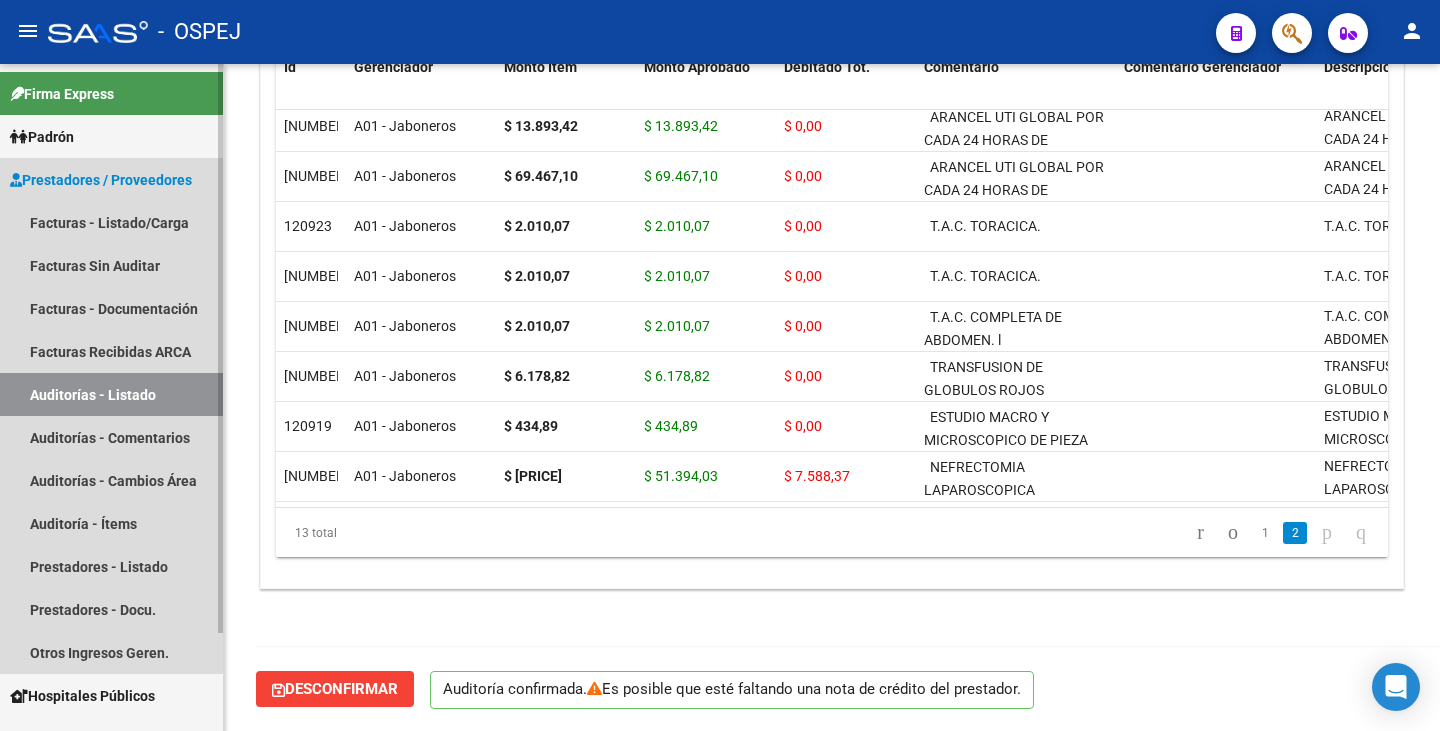 click on "Auditorías - Listado" at bounding box center [111, 394] 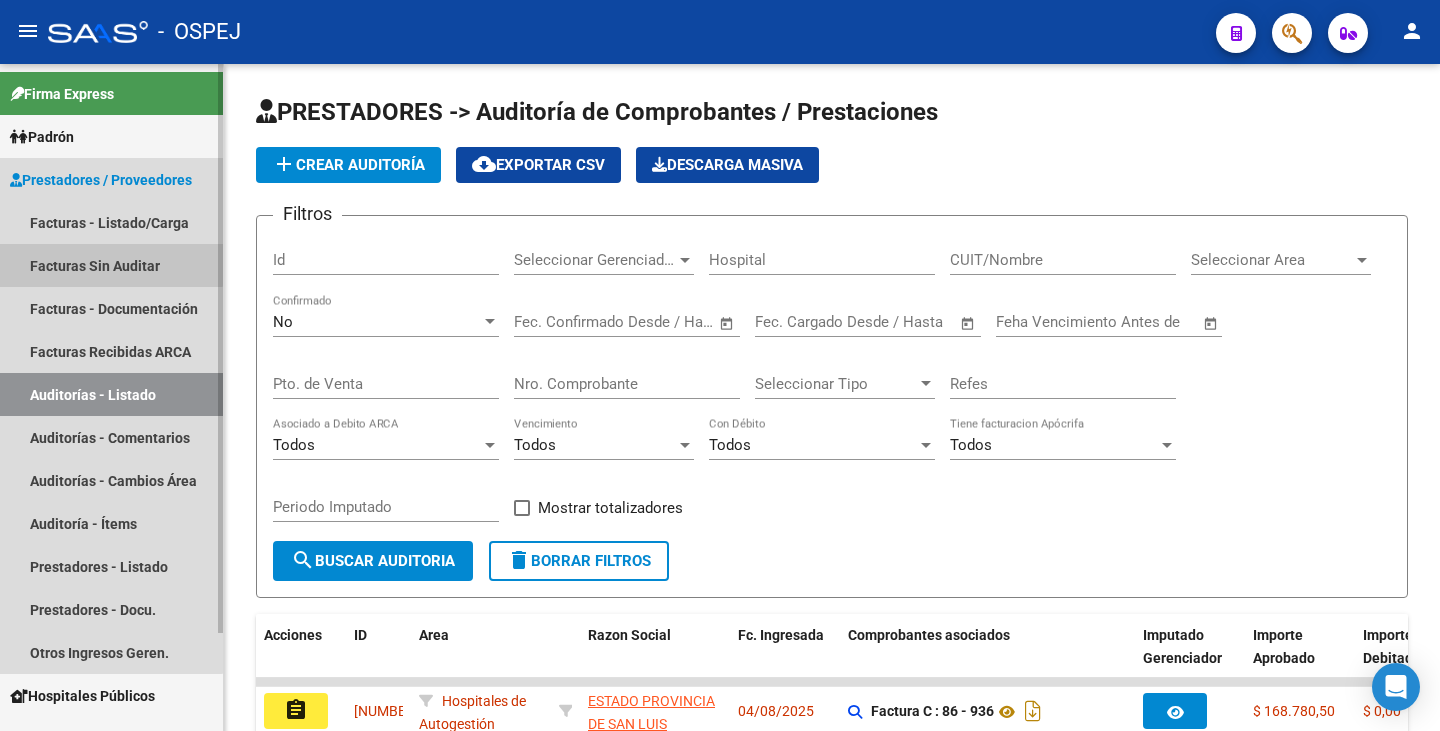 click on "Facturas Sin Auditar" at bounding box center (111, 265) 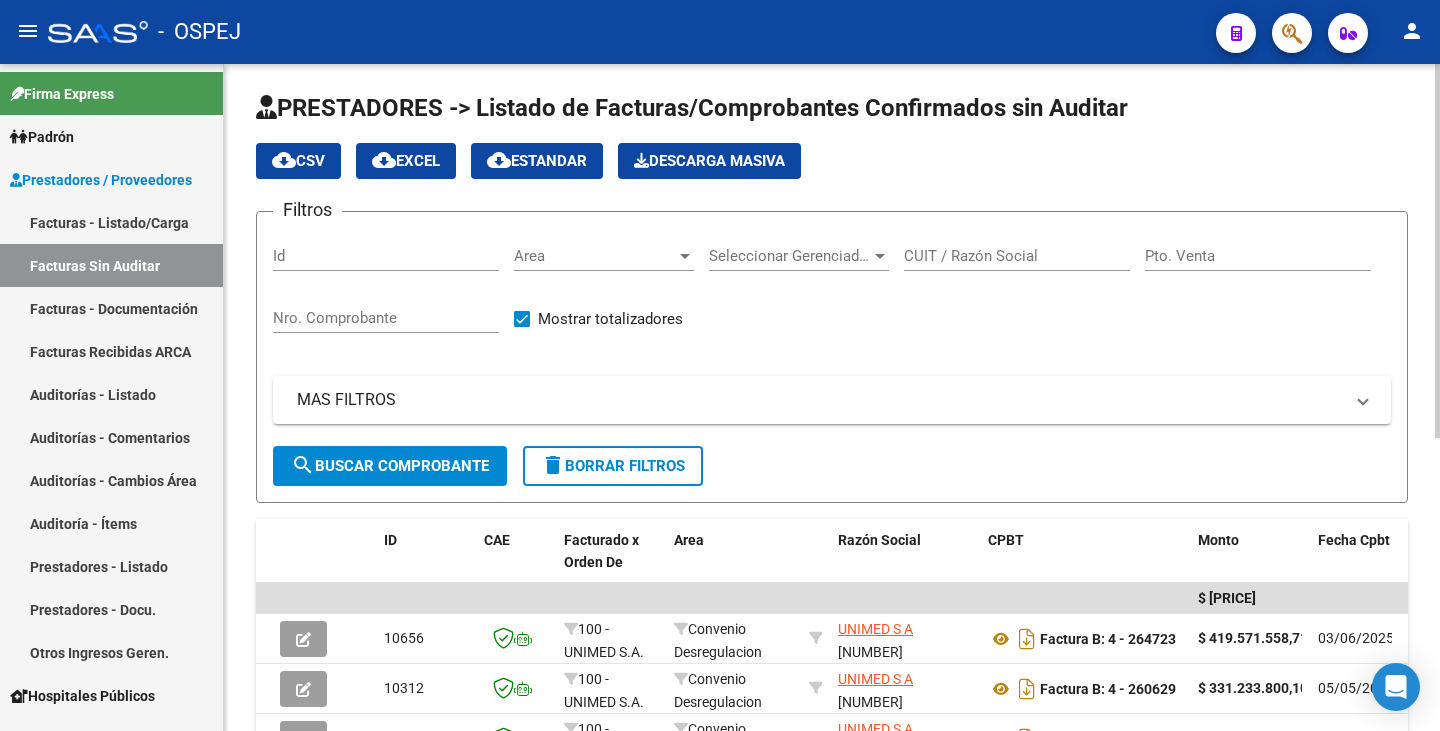 scroll, scrollTop: 0, scrollLeft: 0, axis: both 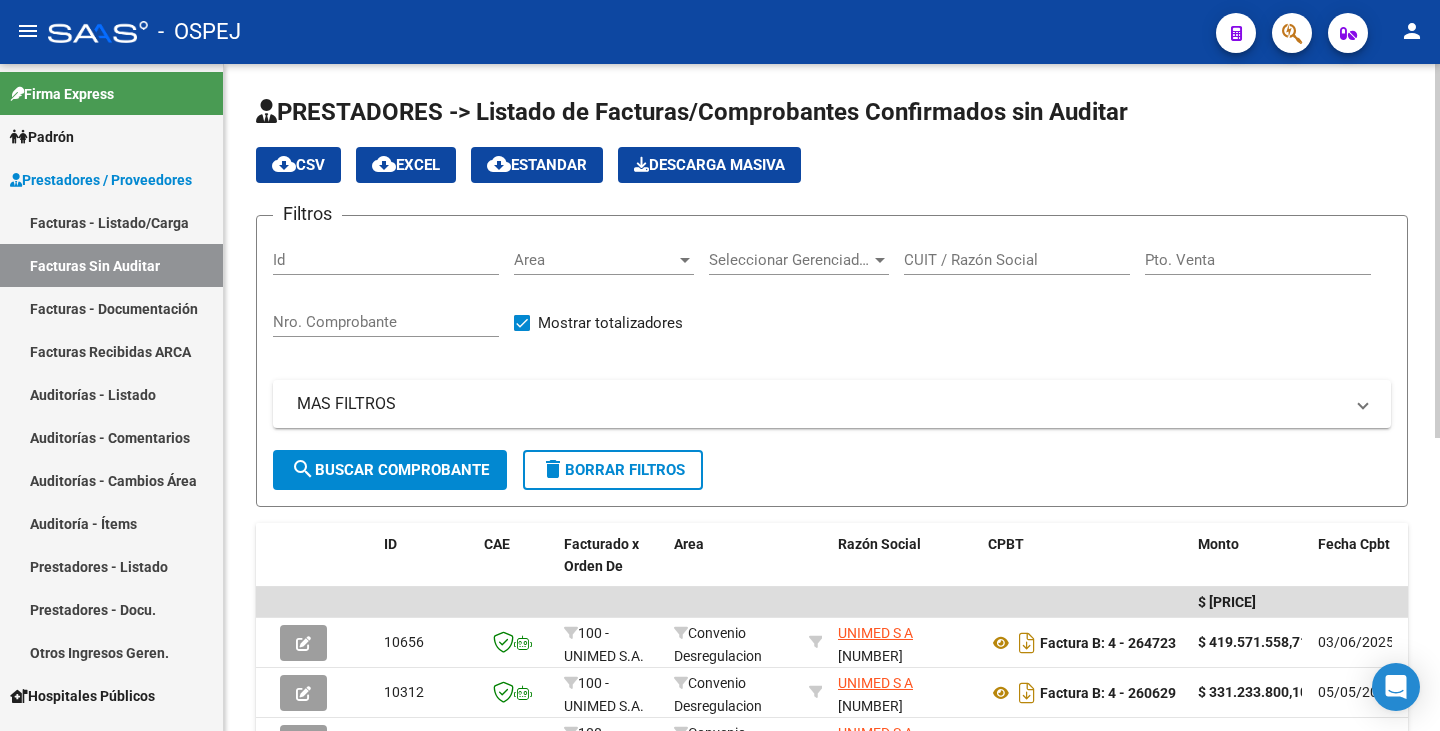 click on "Area" at bounding box center (595, 260) 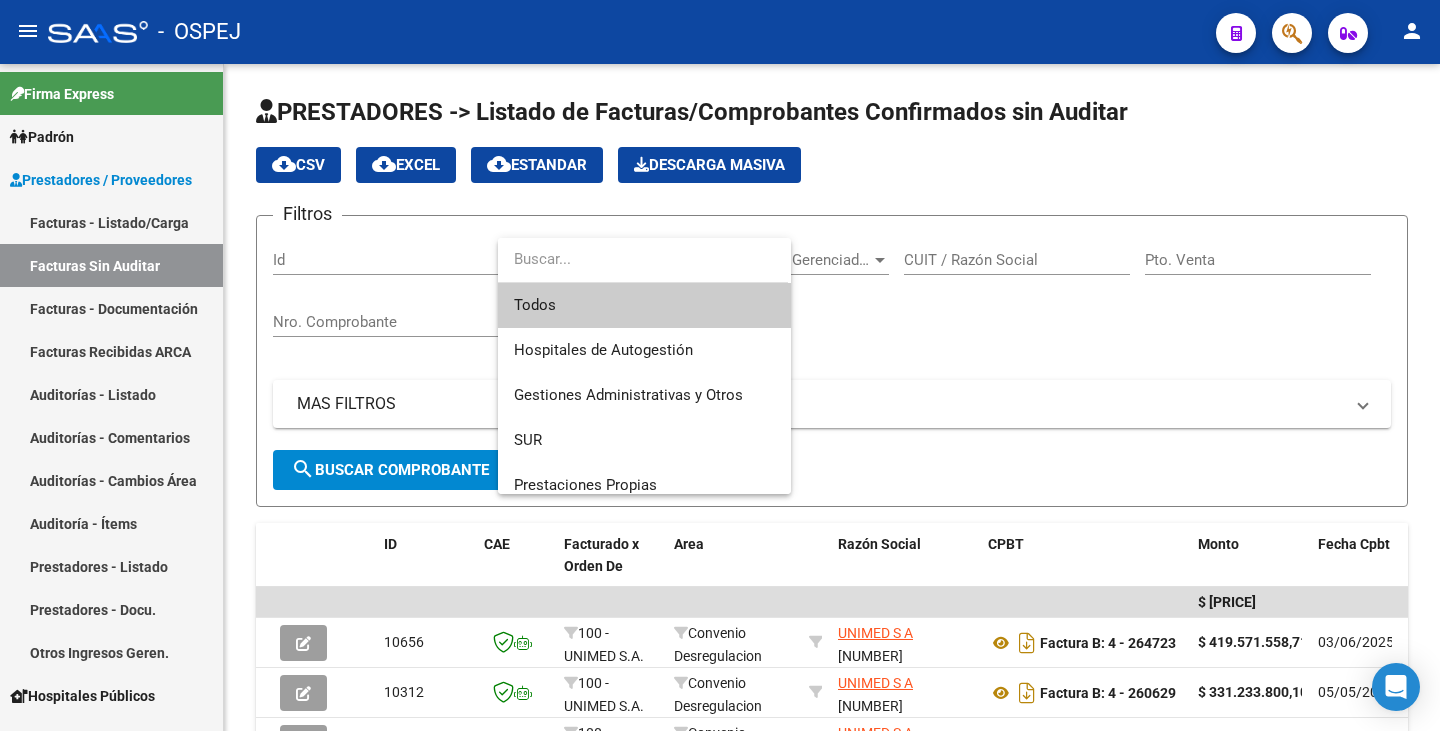 click at bounding box center (720, 365) 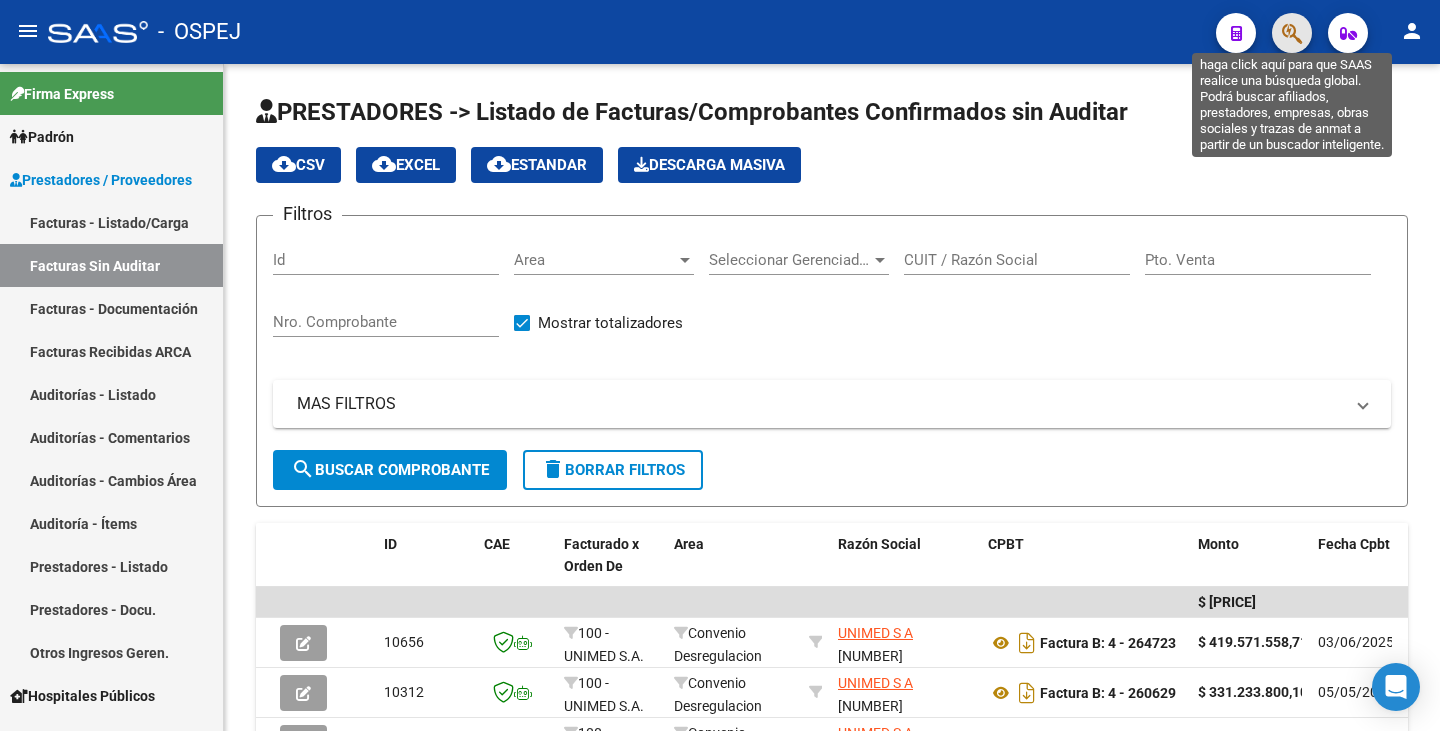 click 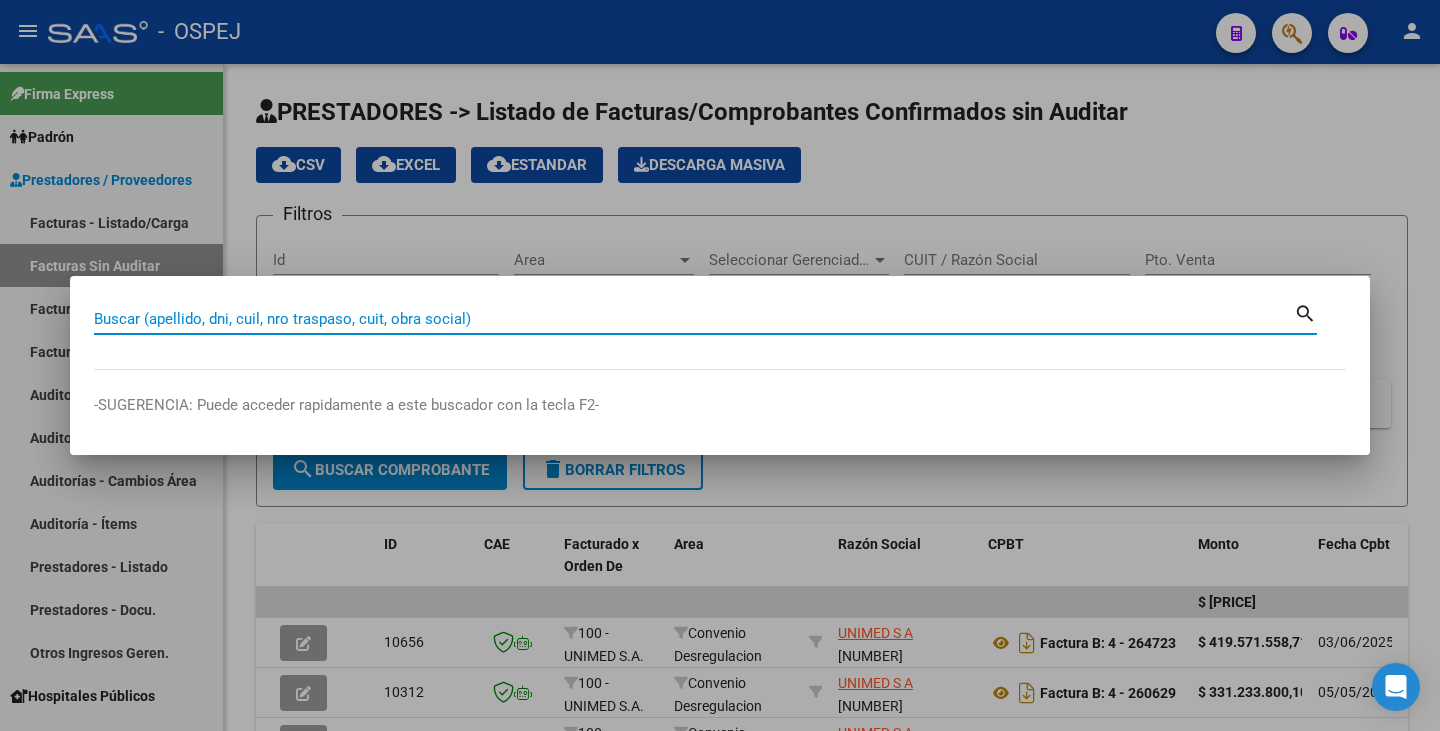 paste on "[NUMBER]" 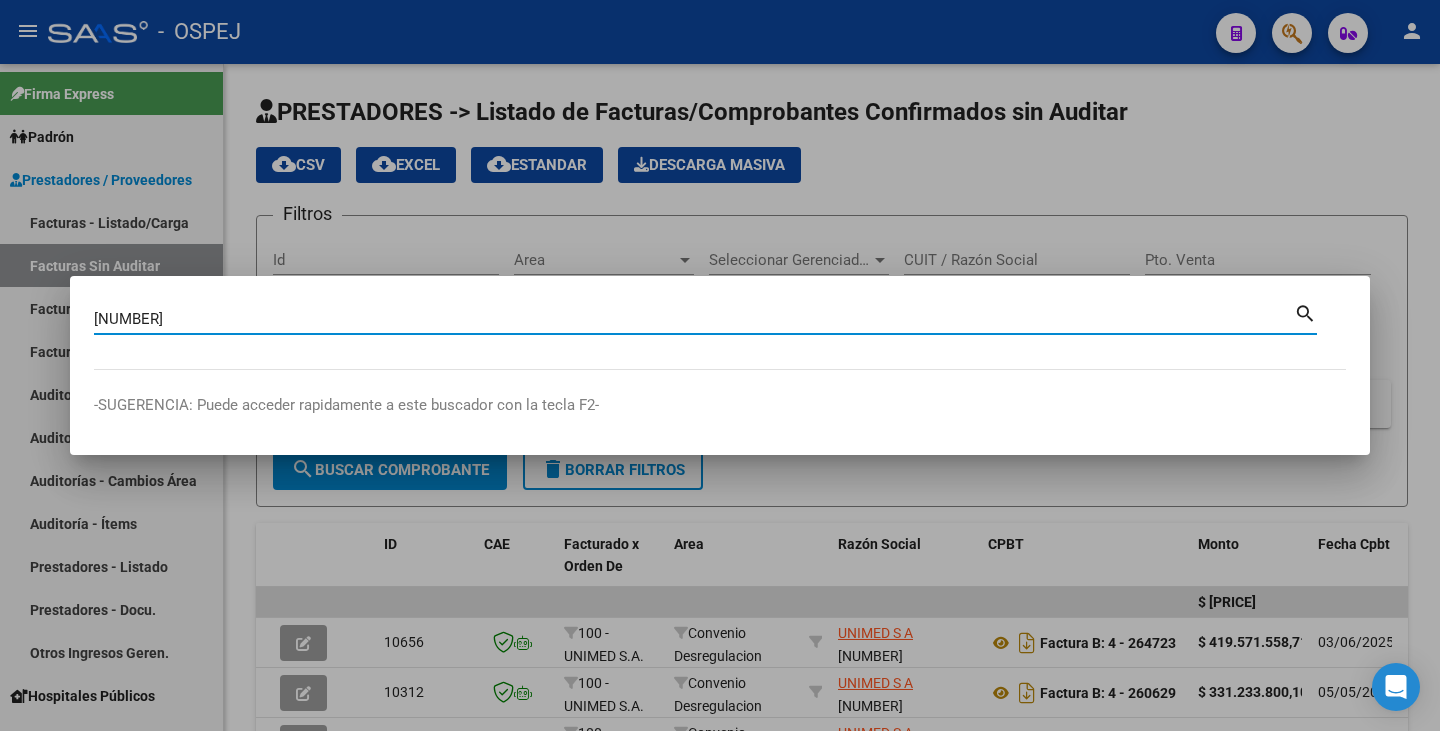 type on "[NUMBER]" 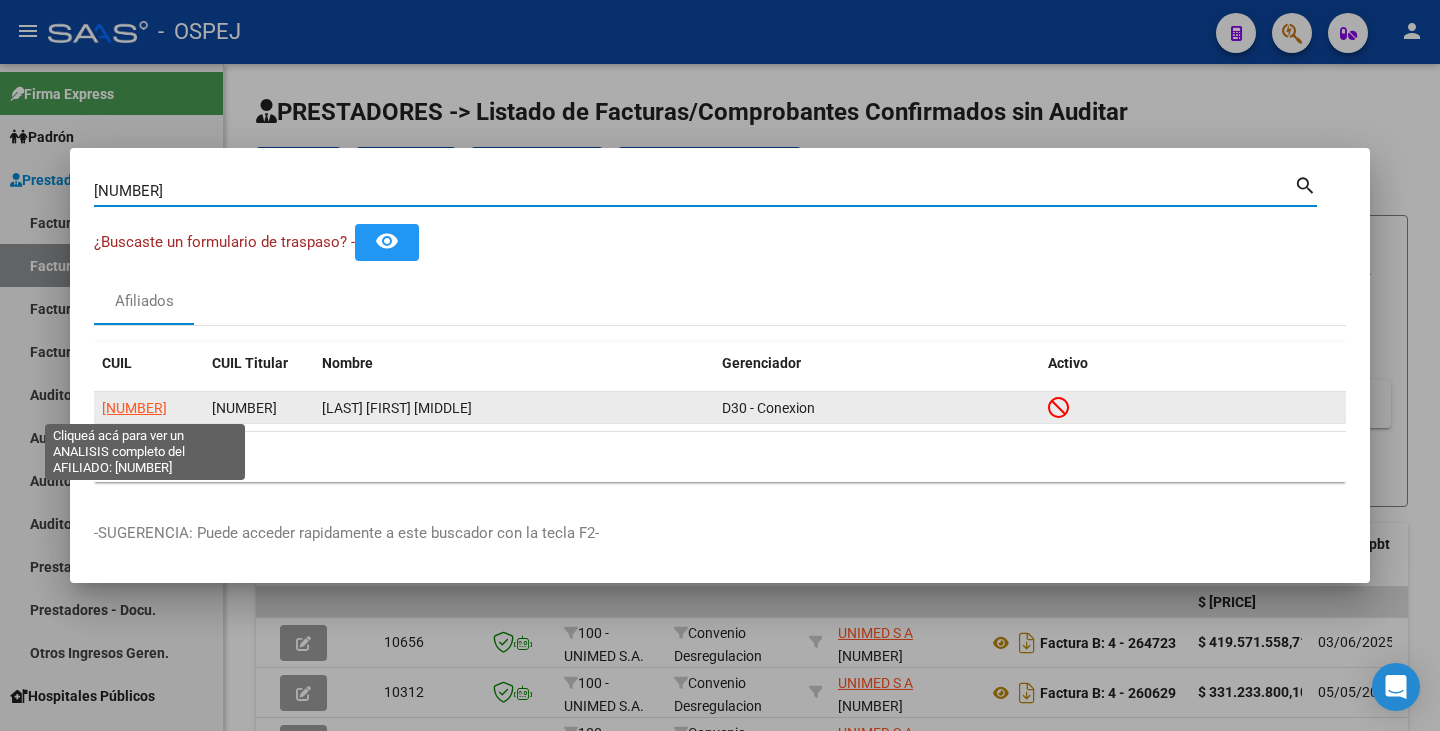 click on "[NUMBER]" 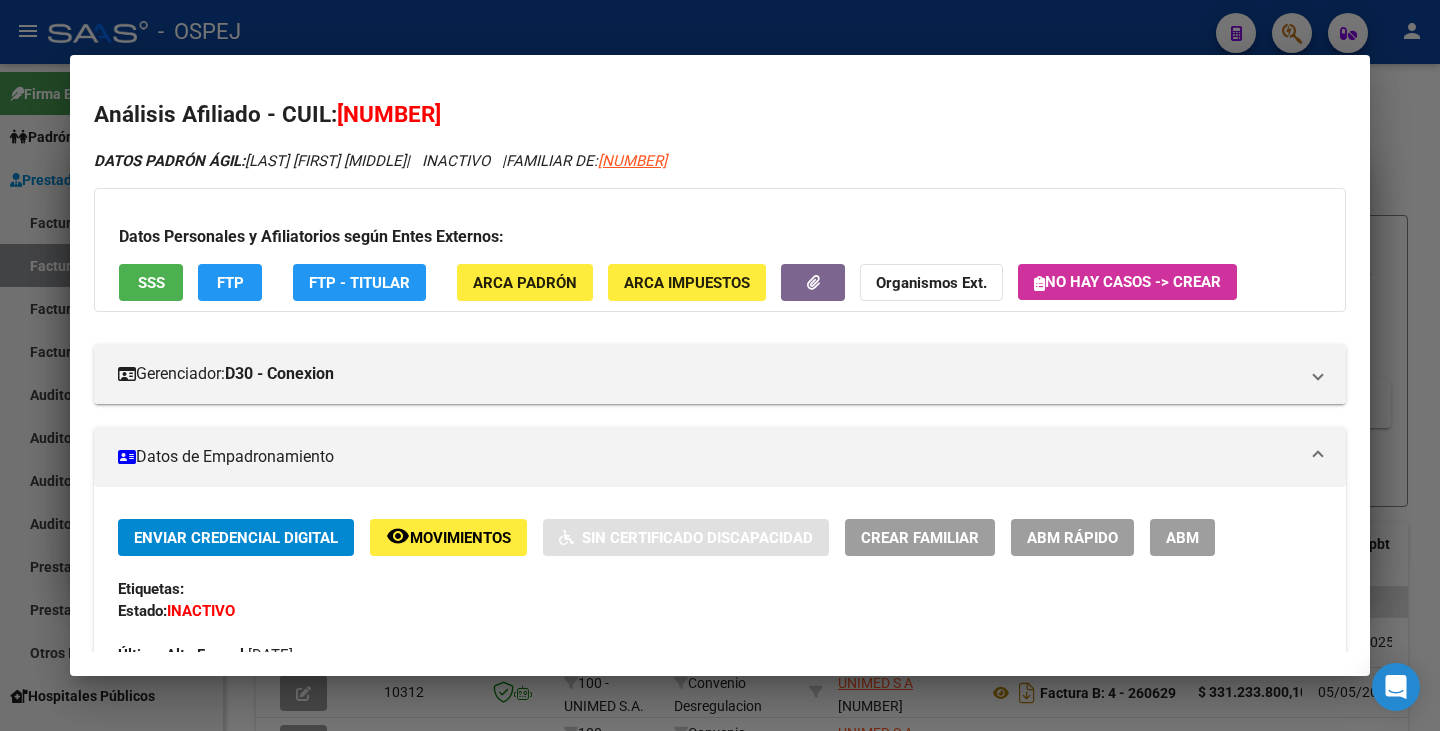 drag, startPoint x: 344, startPoint y: 112, endPoint x: 487, endPoint y: 106, distance: 143.12582 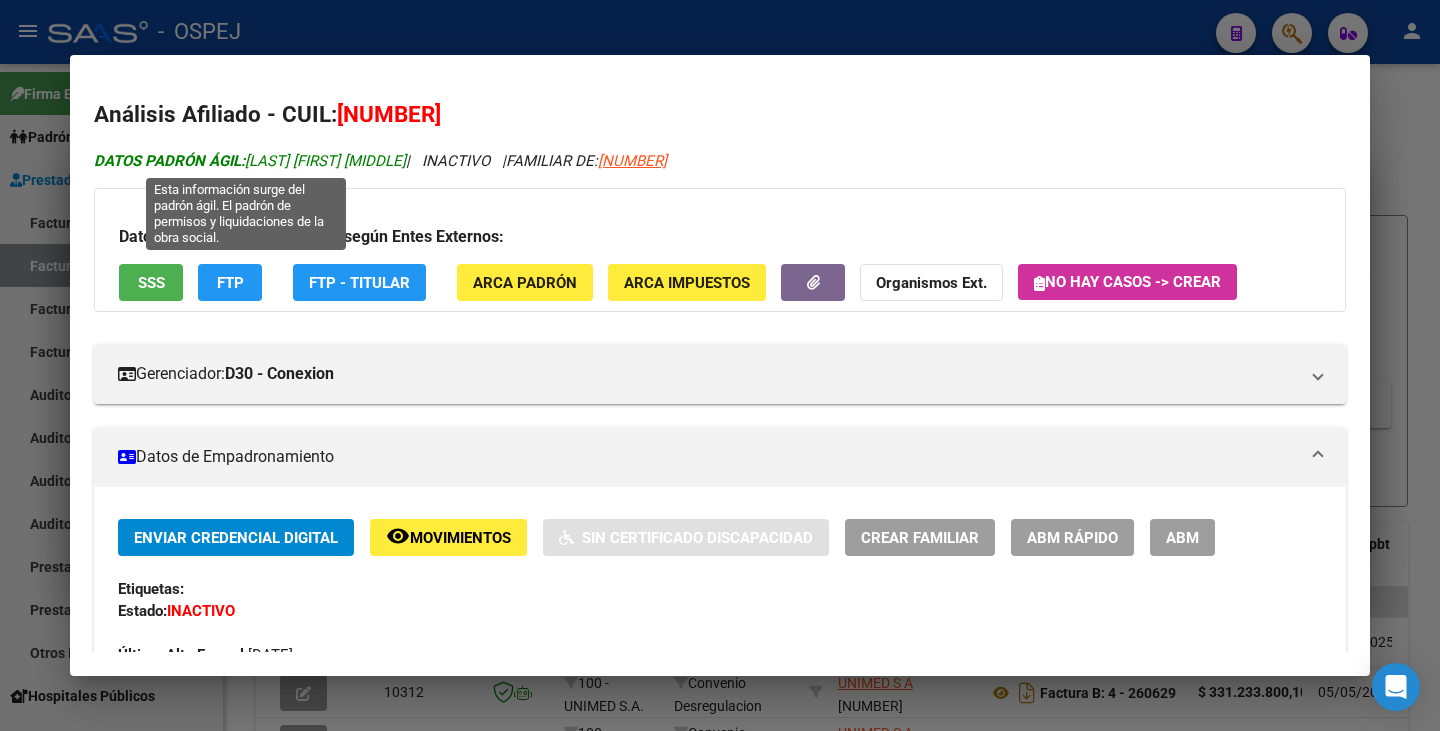 drag, startPoint x: 250, startPoint y: 163, endPoint x: 395, endPoint y: 153, distance: 145.34442 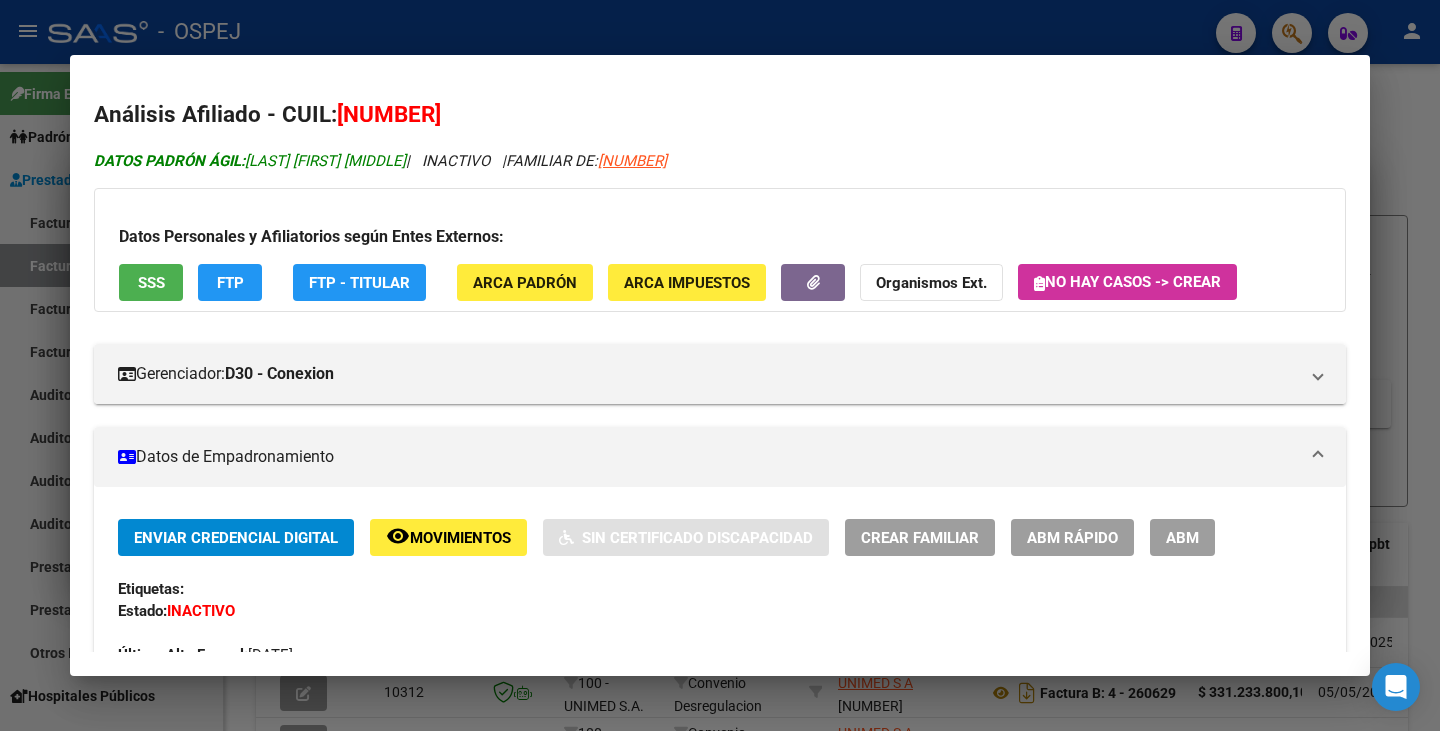 copy on "[LAST] [FIRST] [MIDDLE]" 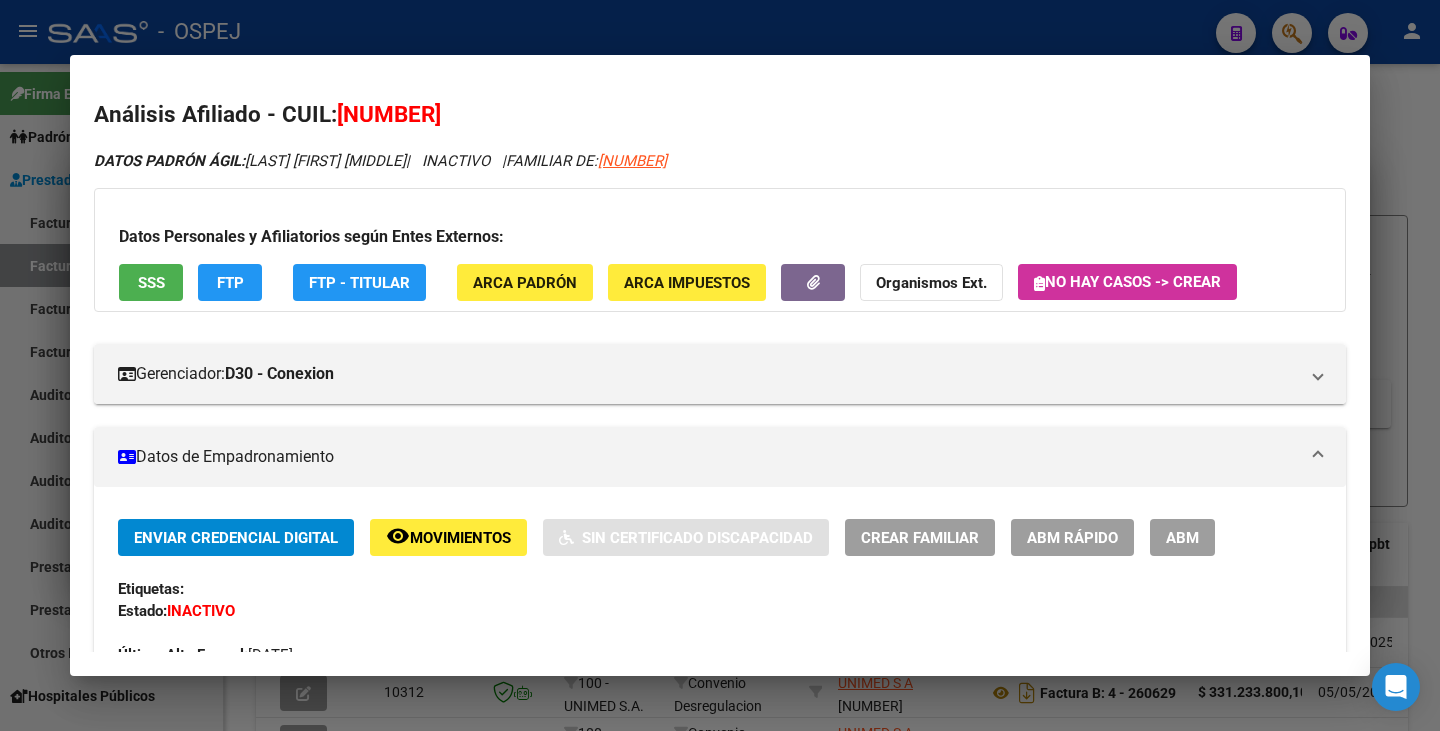 click at bounding box center (720, 365) 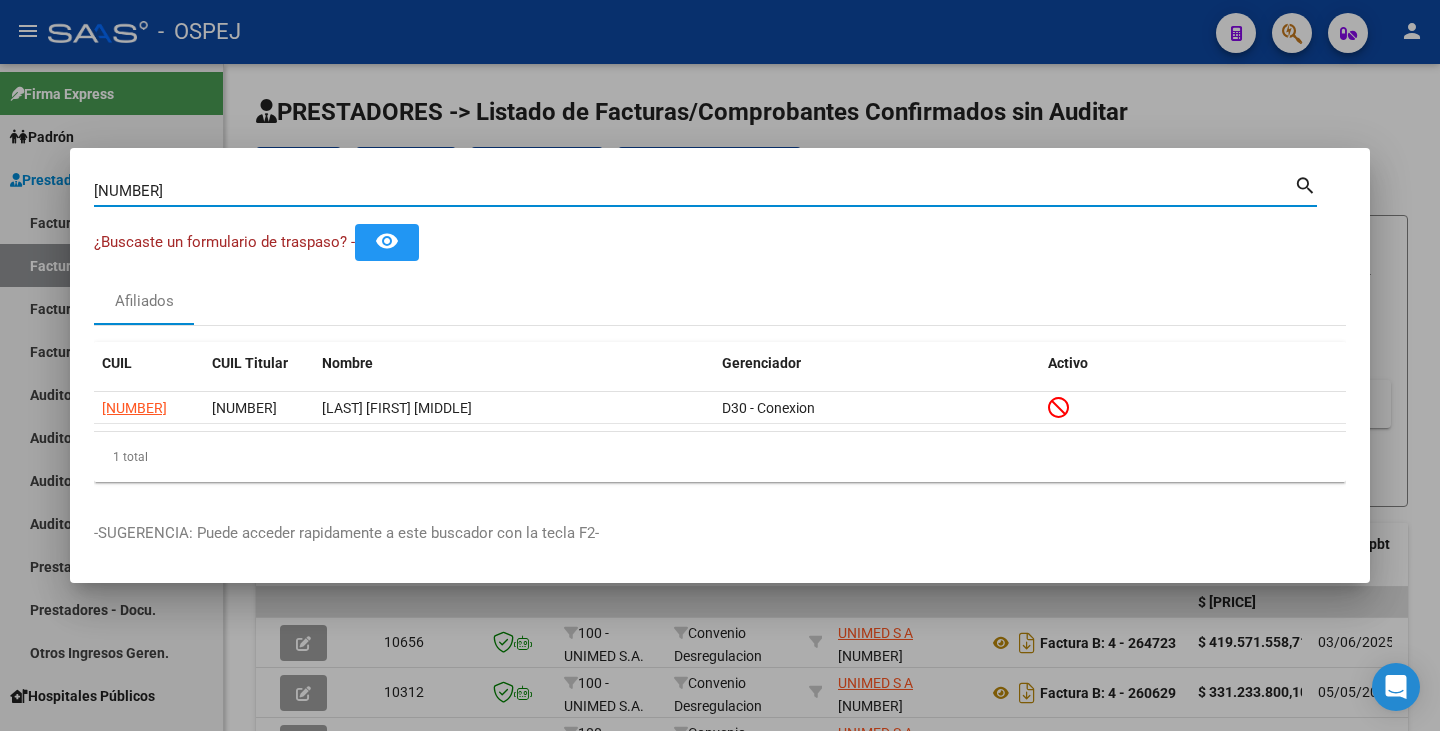 drag, startPoint x: 172, startPoint y: 190, endPoint x: 56, endPoint y: 176, distance: 116.841774 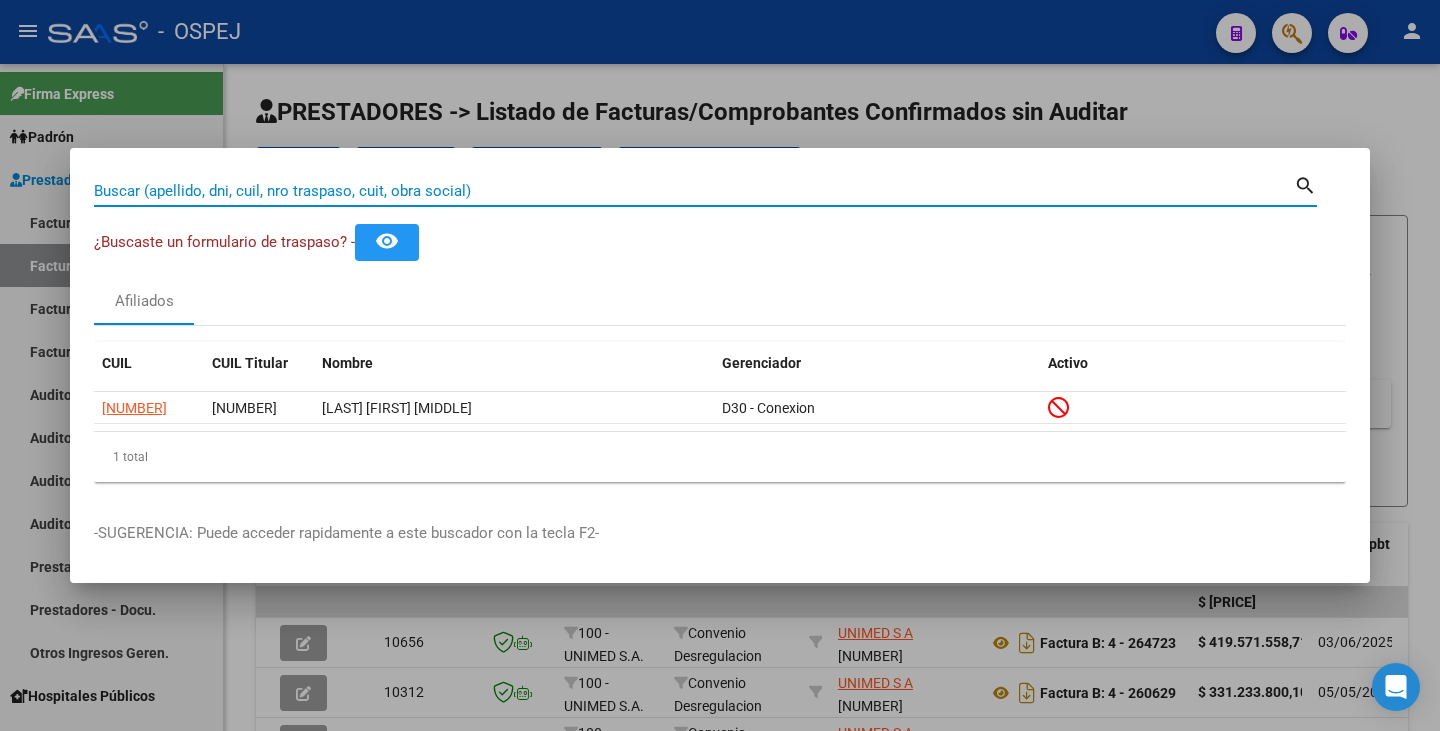 paste on "[NUMBER]" 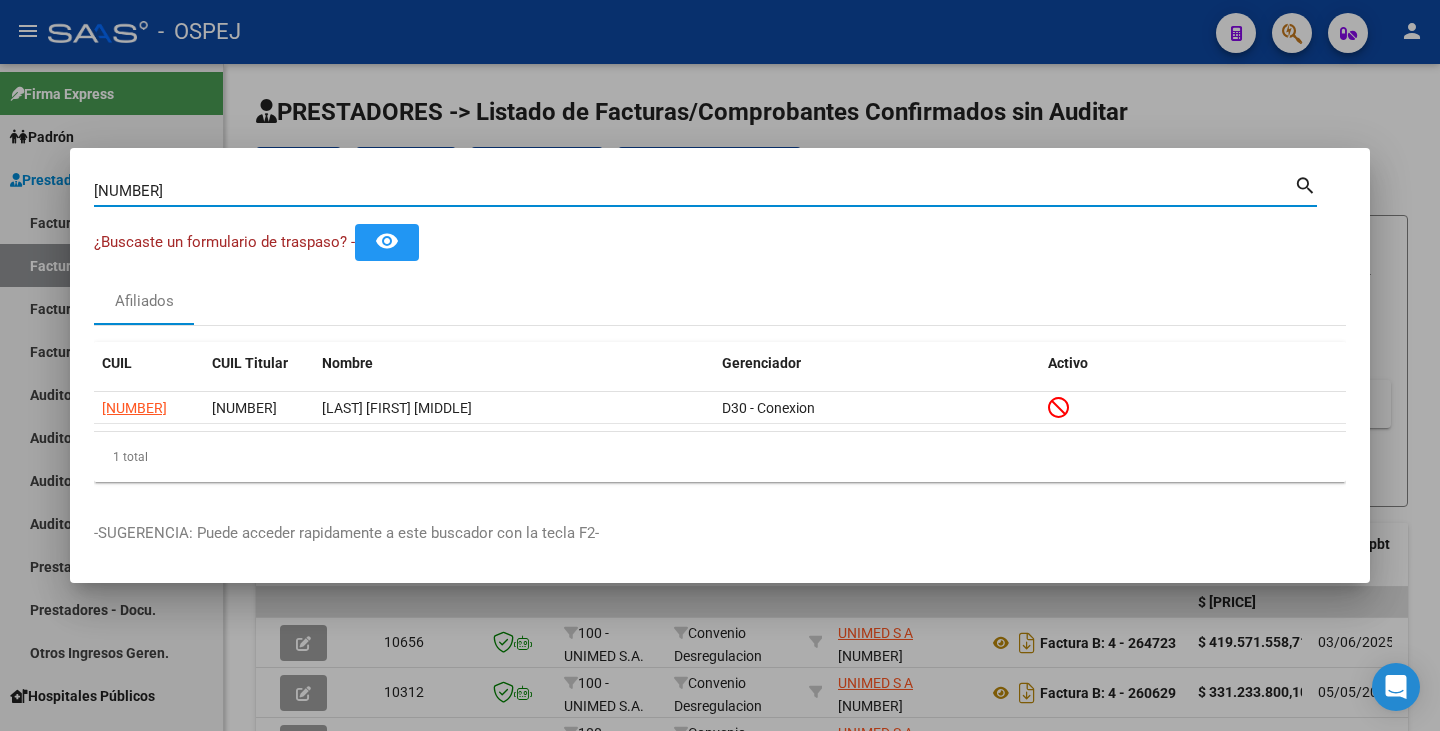 type on "[NUMBER]" 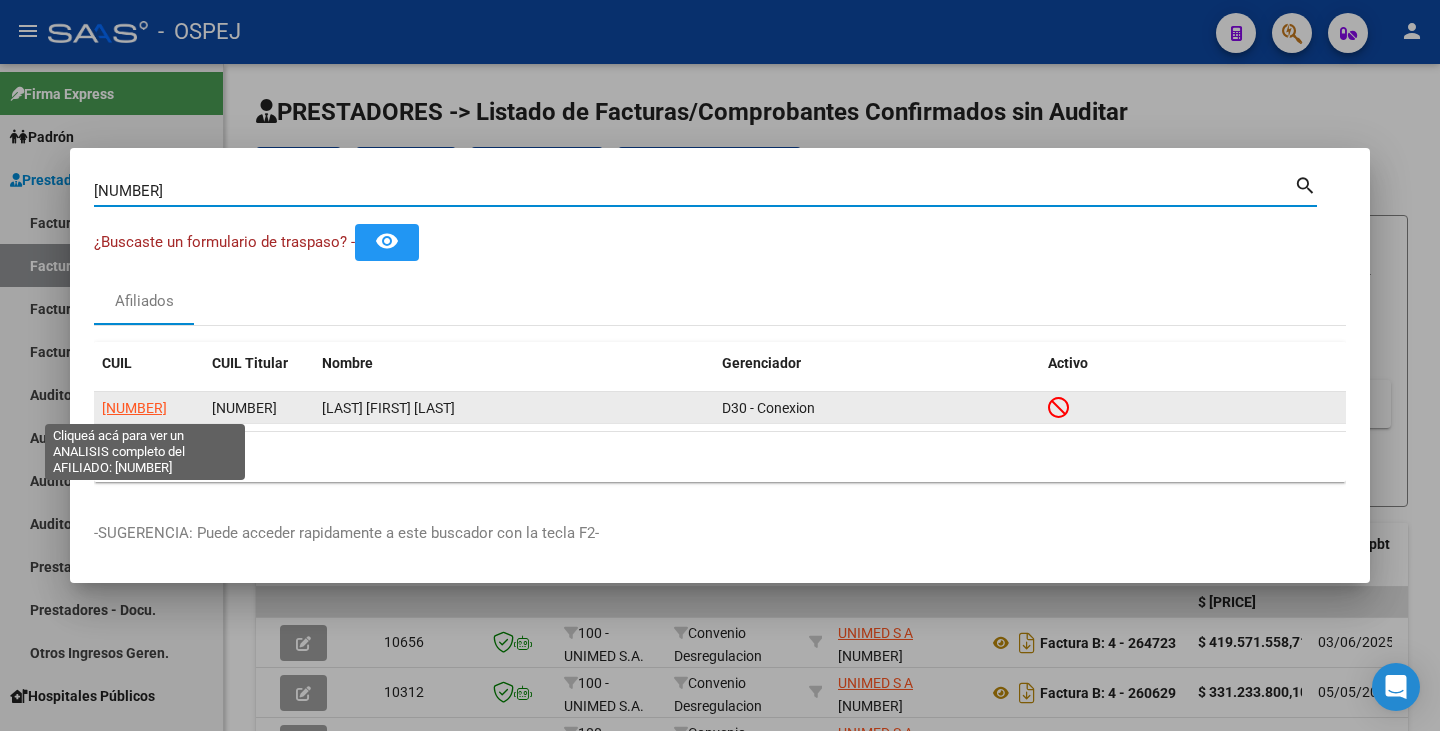click on "[NUMBER]" 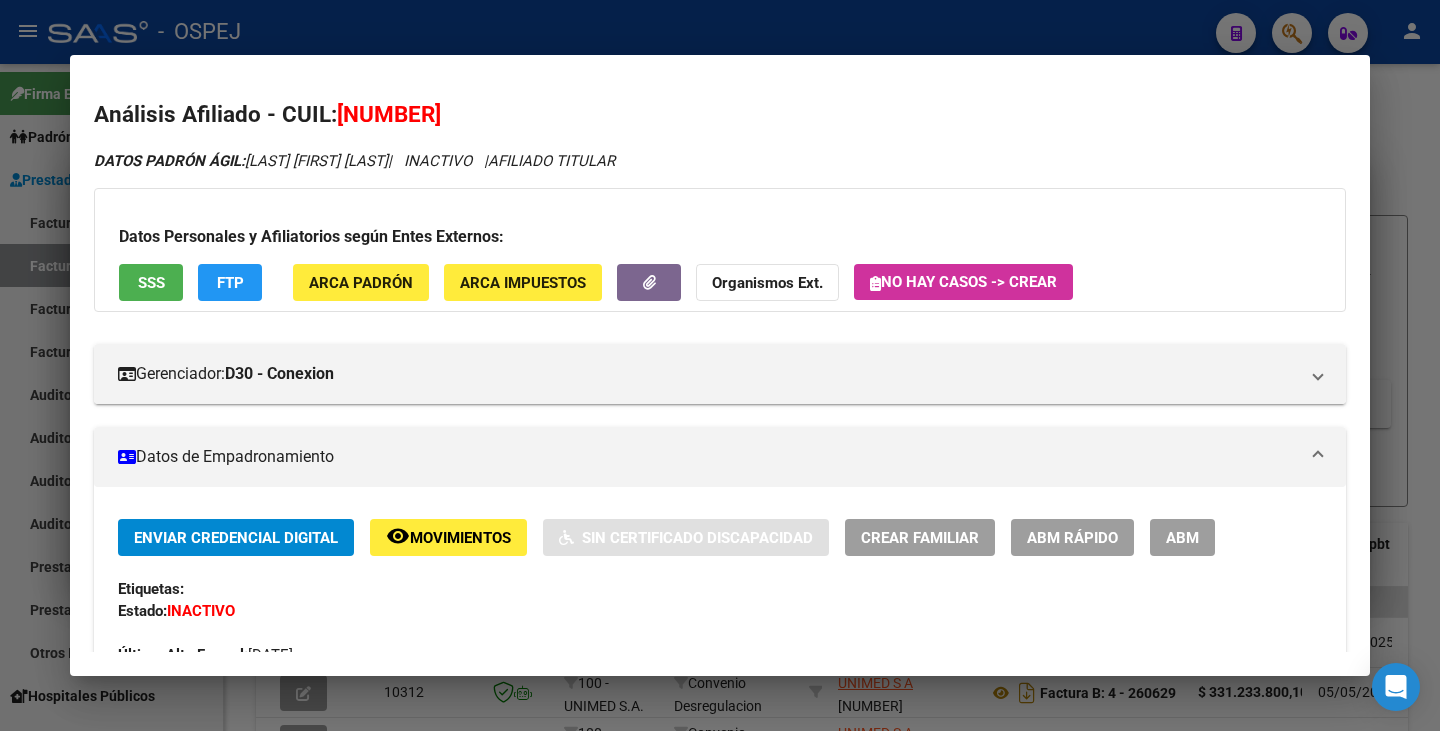 drag, startPoint x: 347, startPoint y: 109, endPoint x: 409, endPoint y: 112, distance: 62.072536 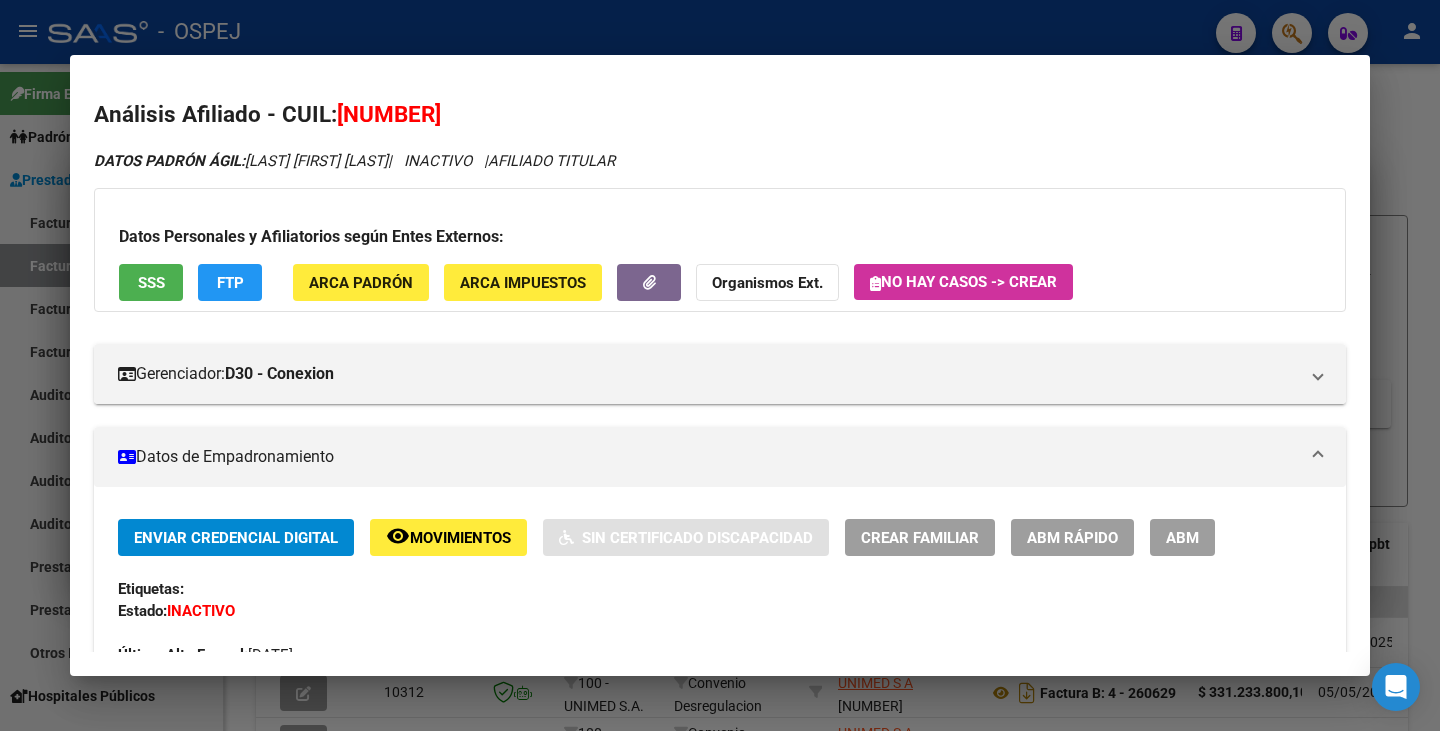 drag, startPoint x: 249, startPoint y: 158, endPoint x: 428, endPoint y: 150, distance: 179.17868 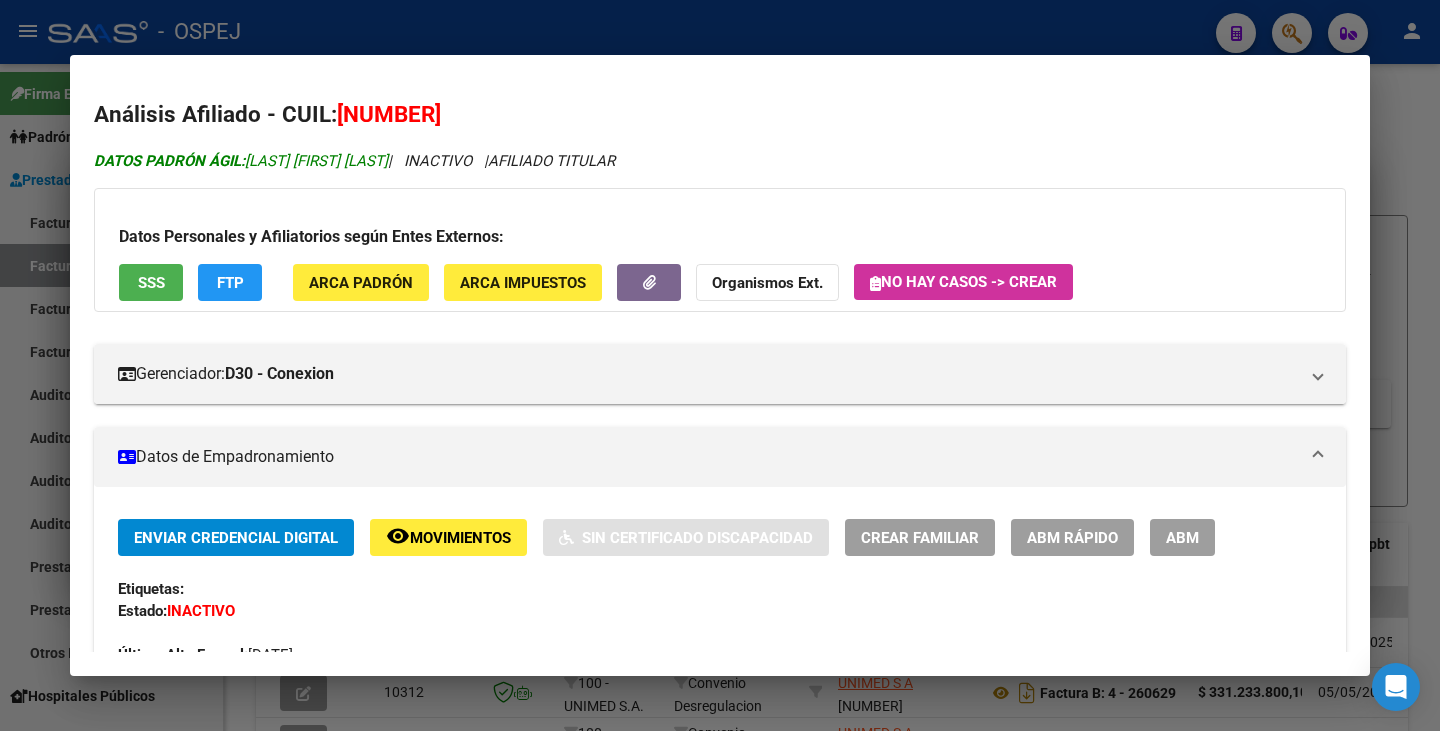 copy on "[LAST] [FIRST] [LAST]" 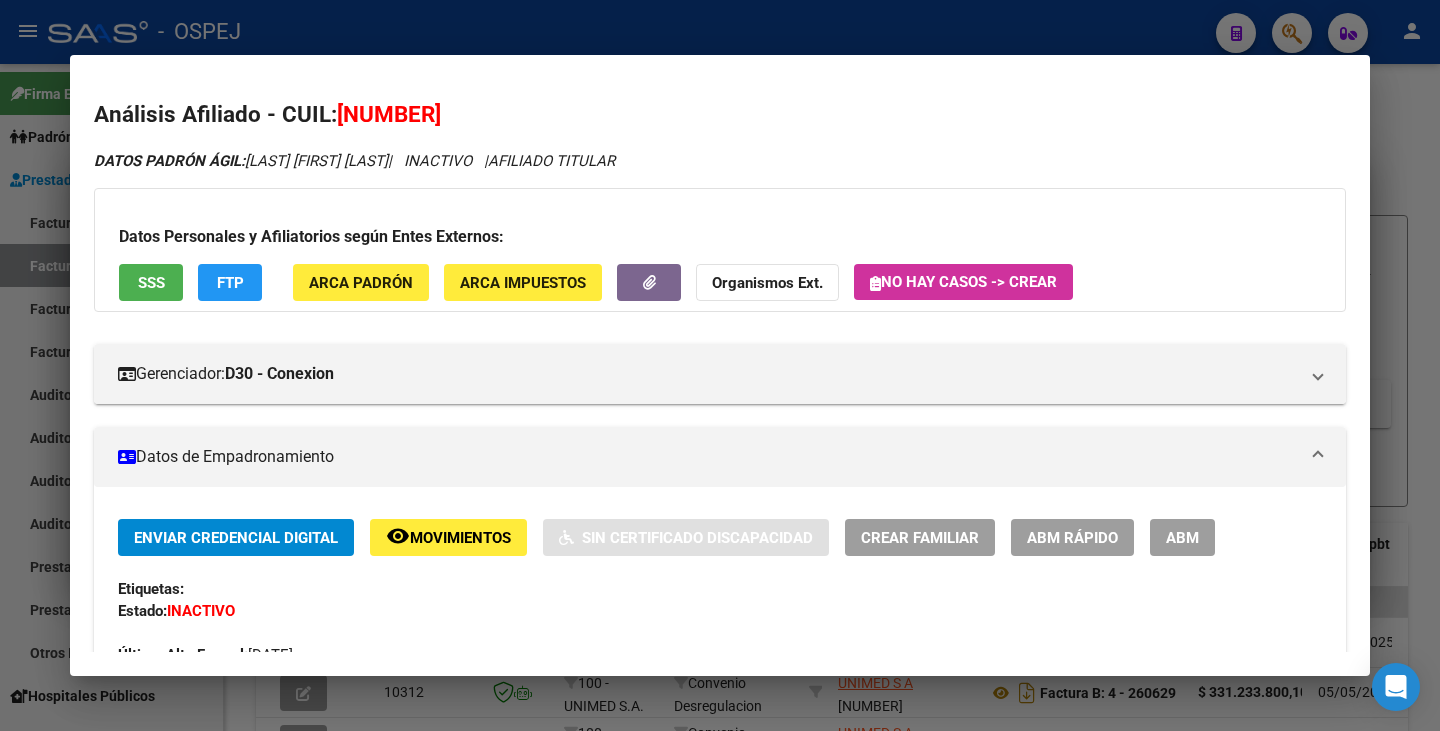 click at bounding box center (720, 365) 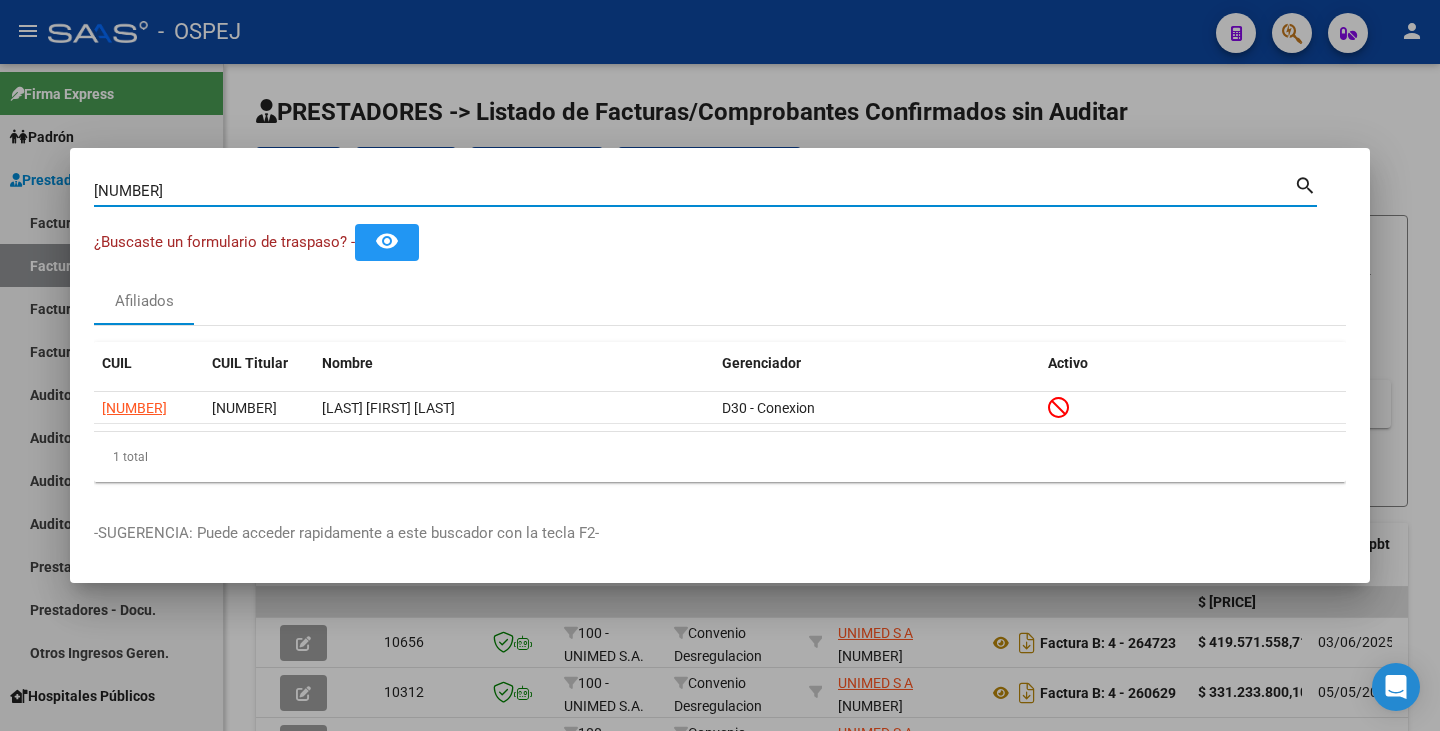 drag, startPoint x: 173, startPoint y: 185, endPoint x: 0, endPoint y: 169, distance: 173.73831 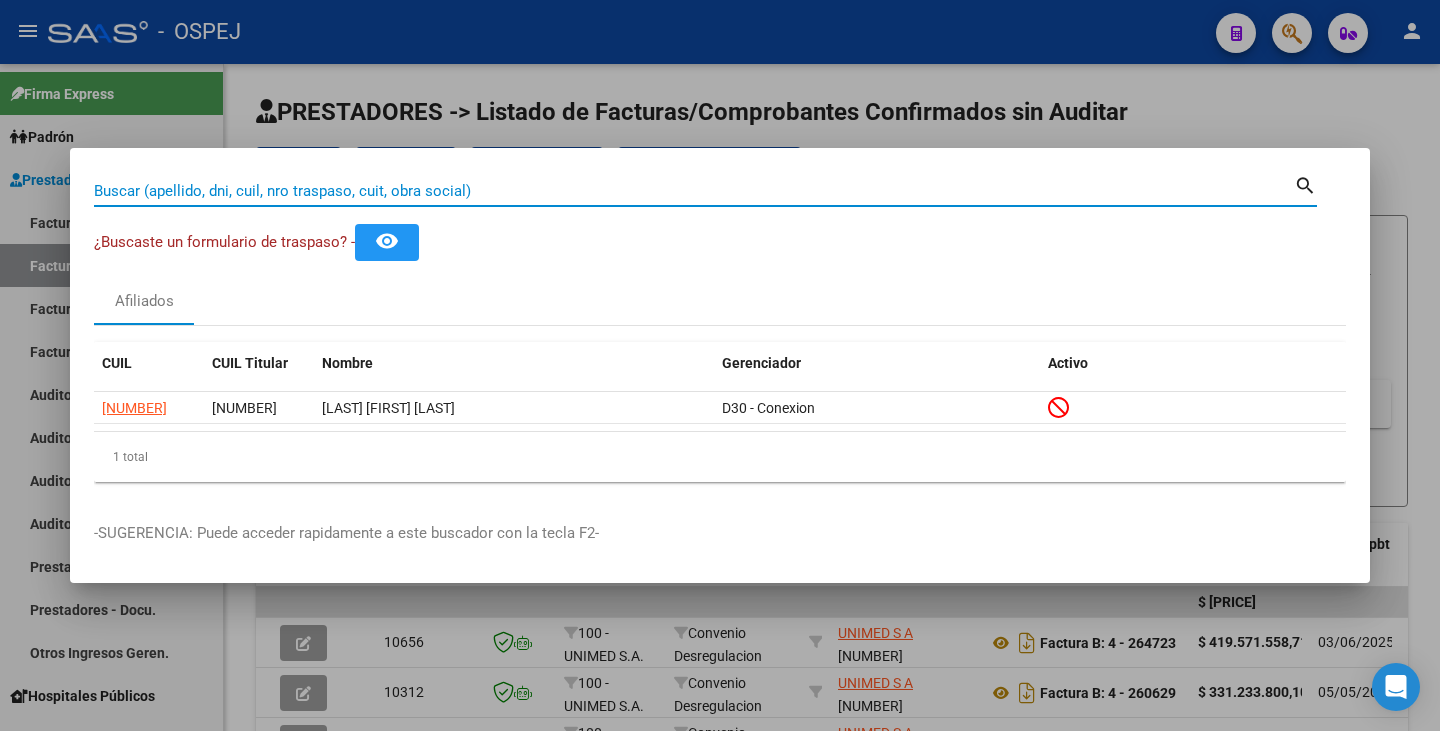 paste on "[NUMBER]" 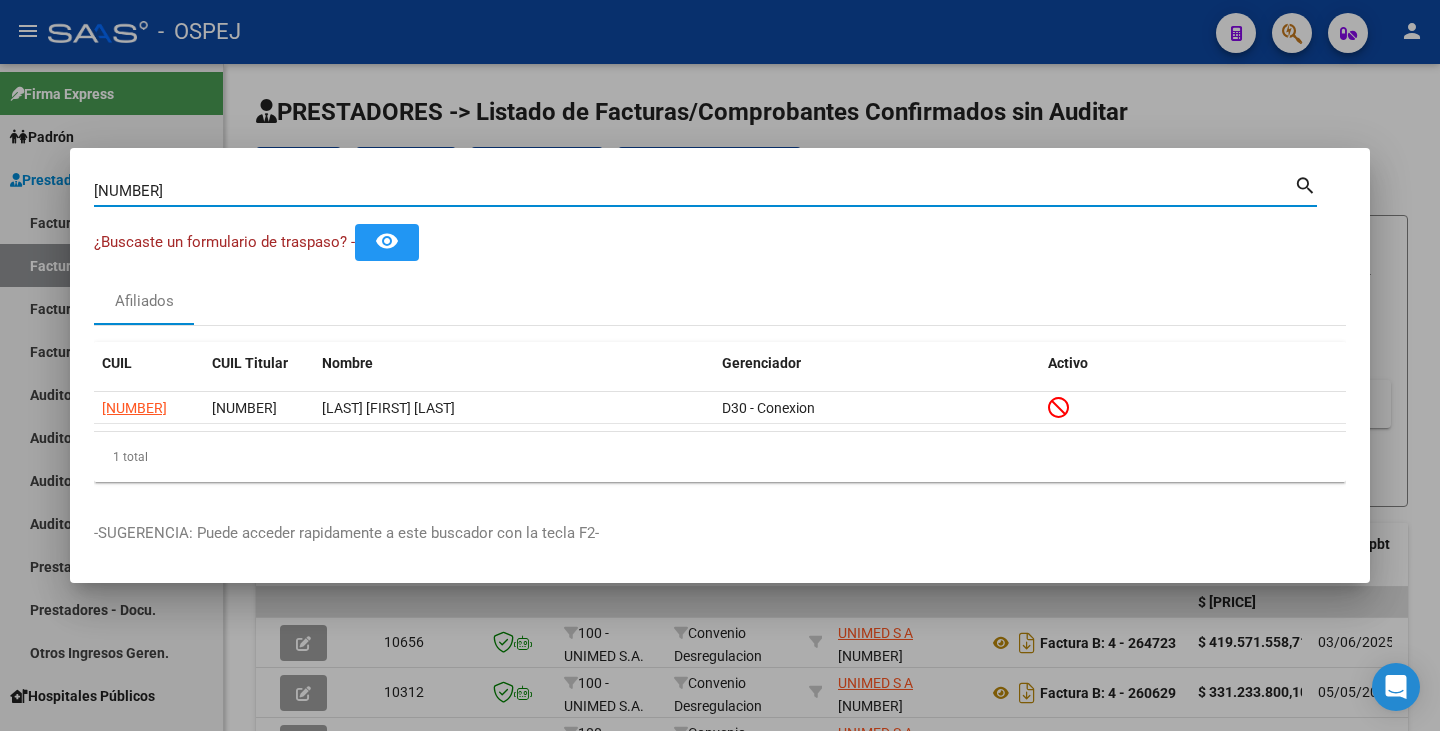 type on "[NUMBER]" 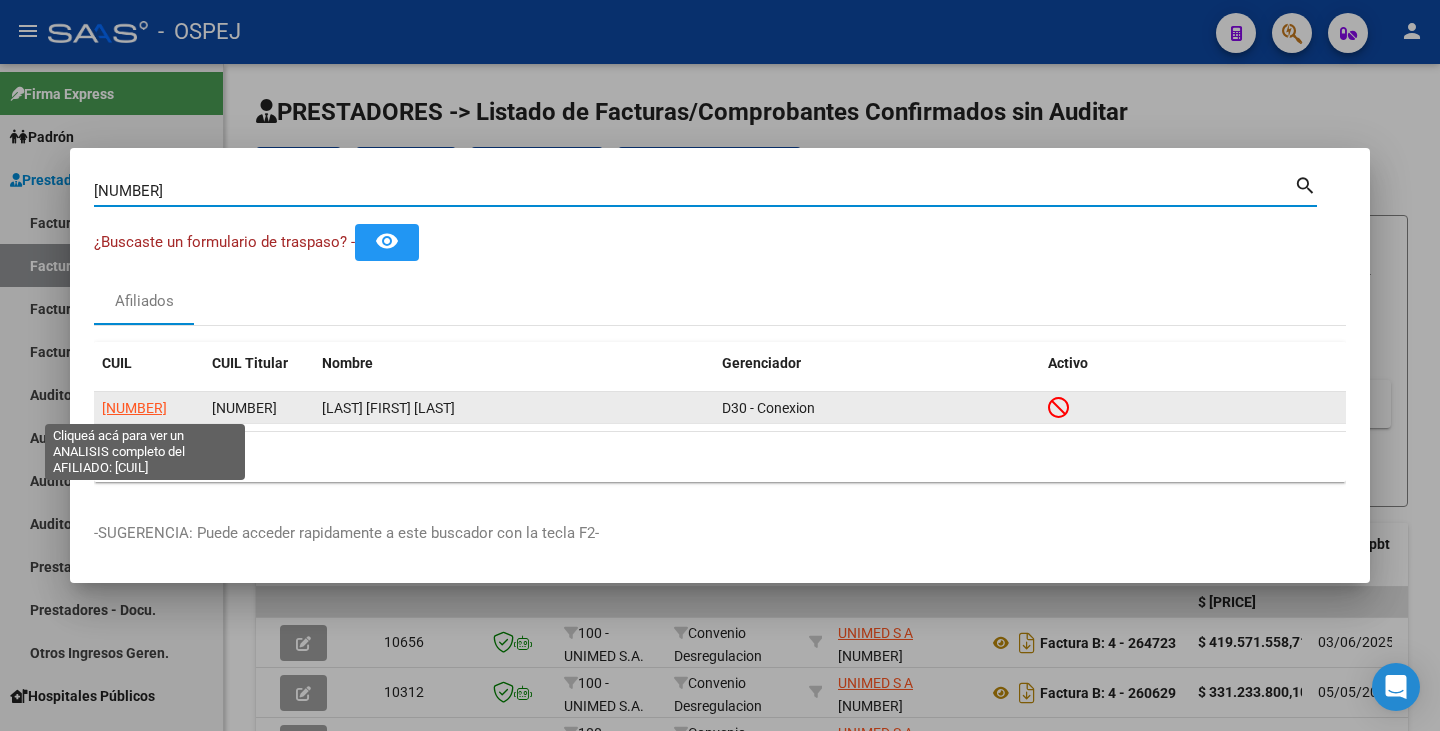 click on "[NUMBER]" 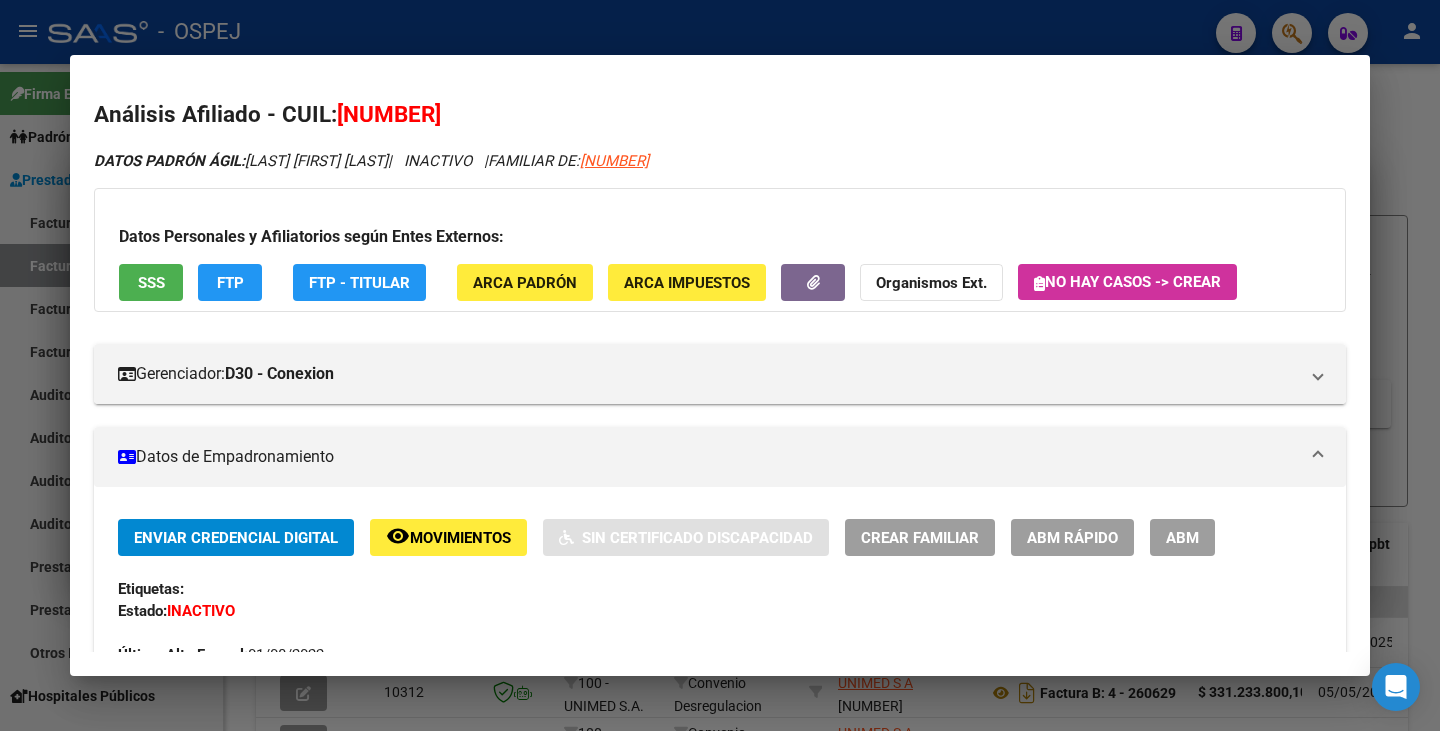 drag, startPoint x: 342, startPoint y: 109, endPoint x: 477, endPoint y: 97, distance: 135.53229 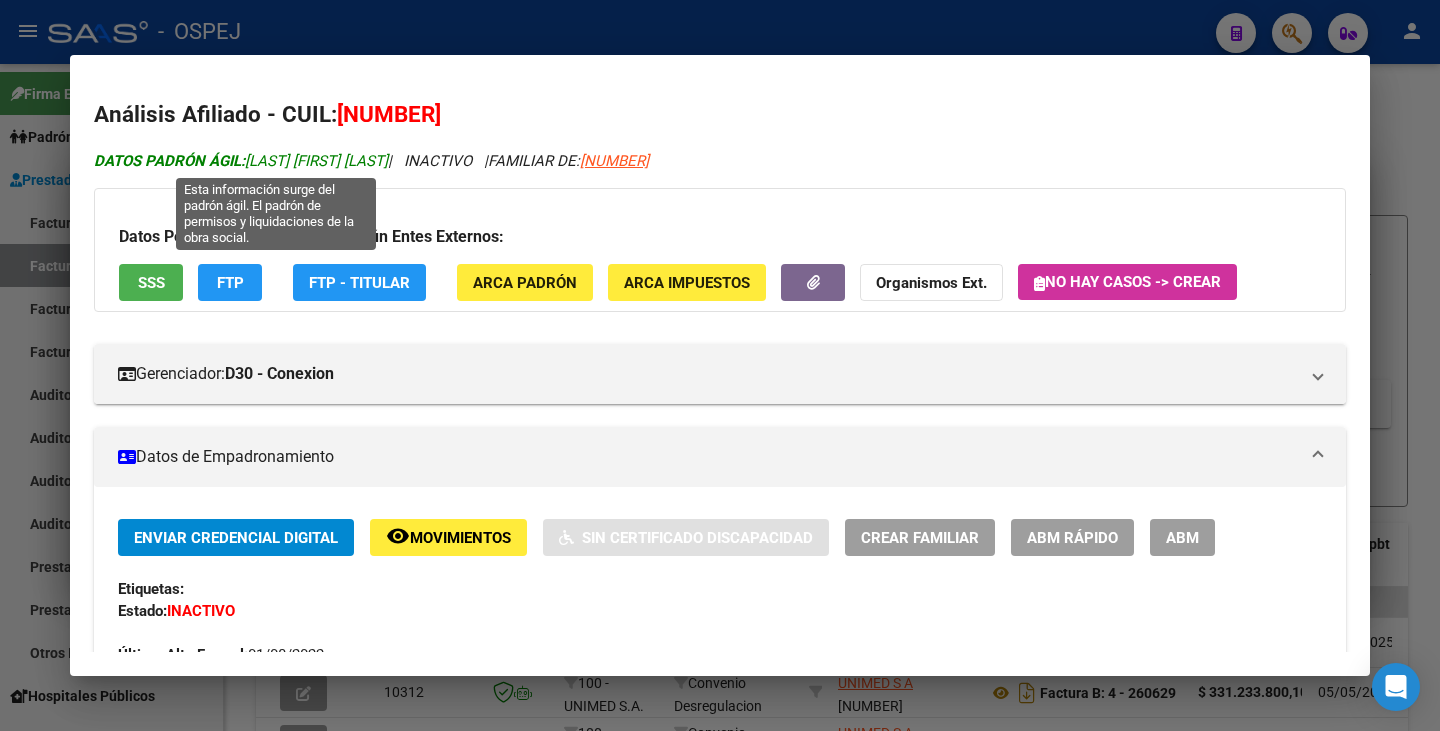 drag, startPoint x: 251, startPoint y: 155, endPoint x: 450, endPoint y: 152, distance: 199.02261 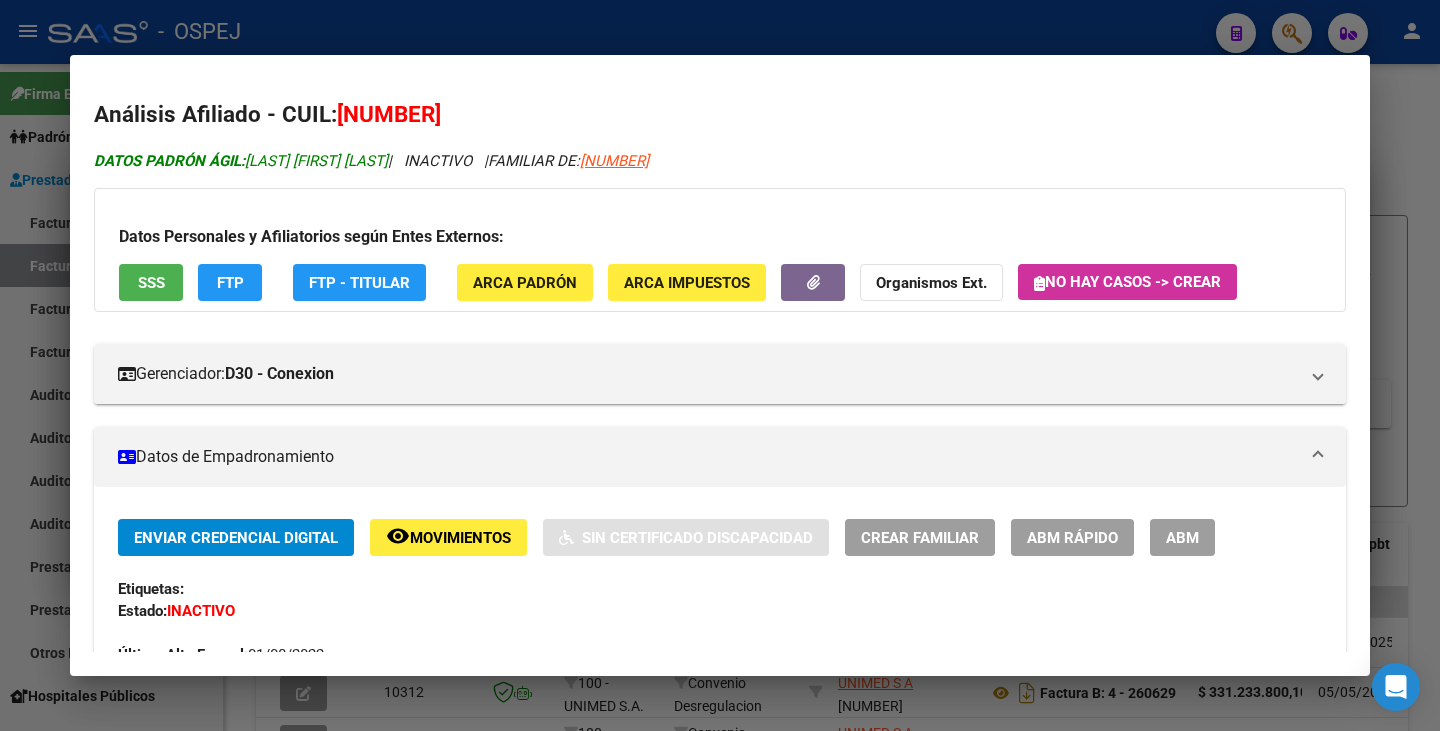 copy on "[LAST] [FIRST] [LAST]" 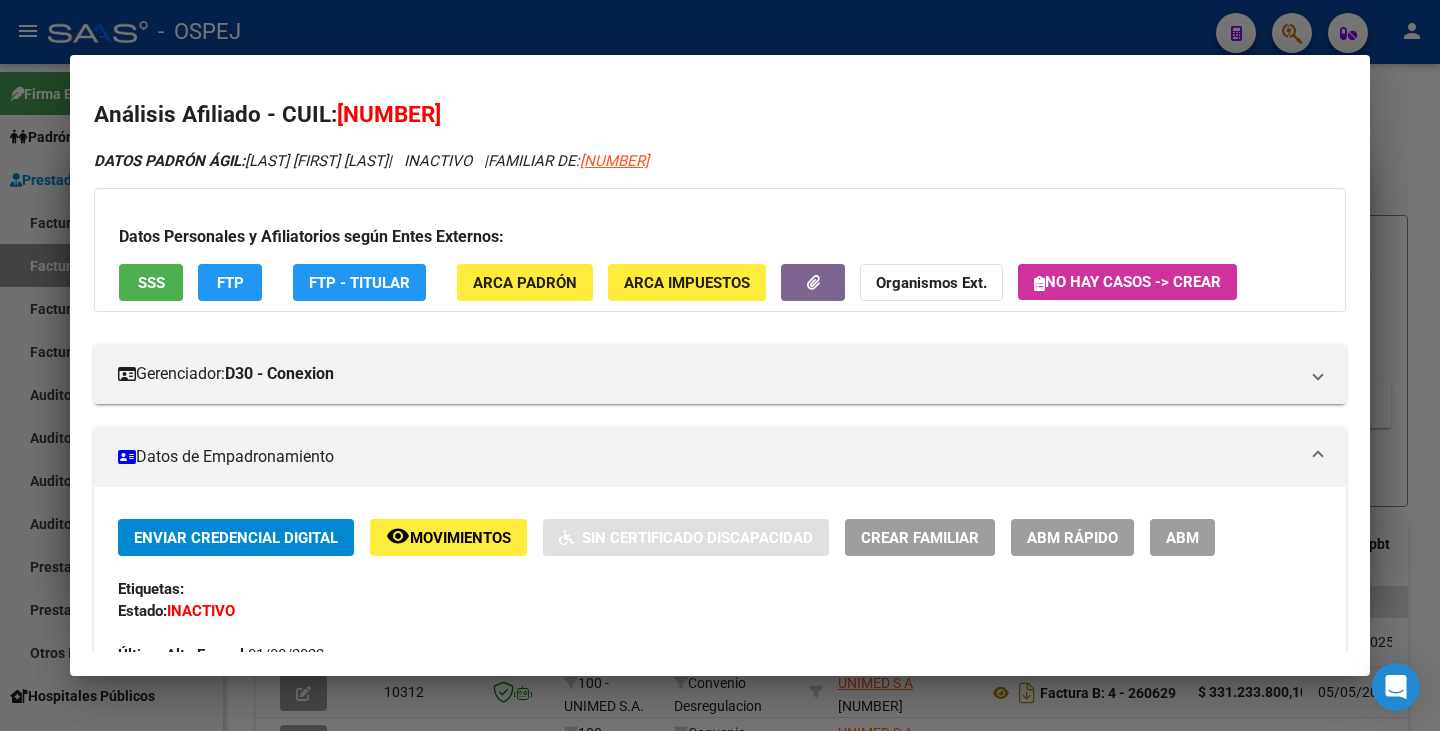 drag, startPoint x: 36, startPoint y: 308, endPoint x: 57, endPoint y: 266, distance: 46.957428 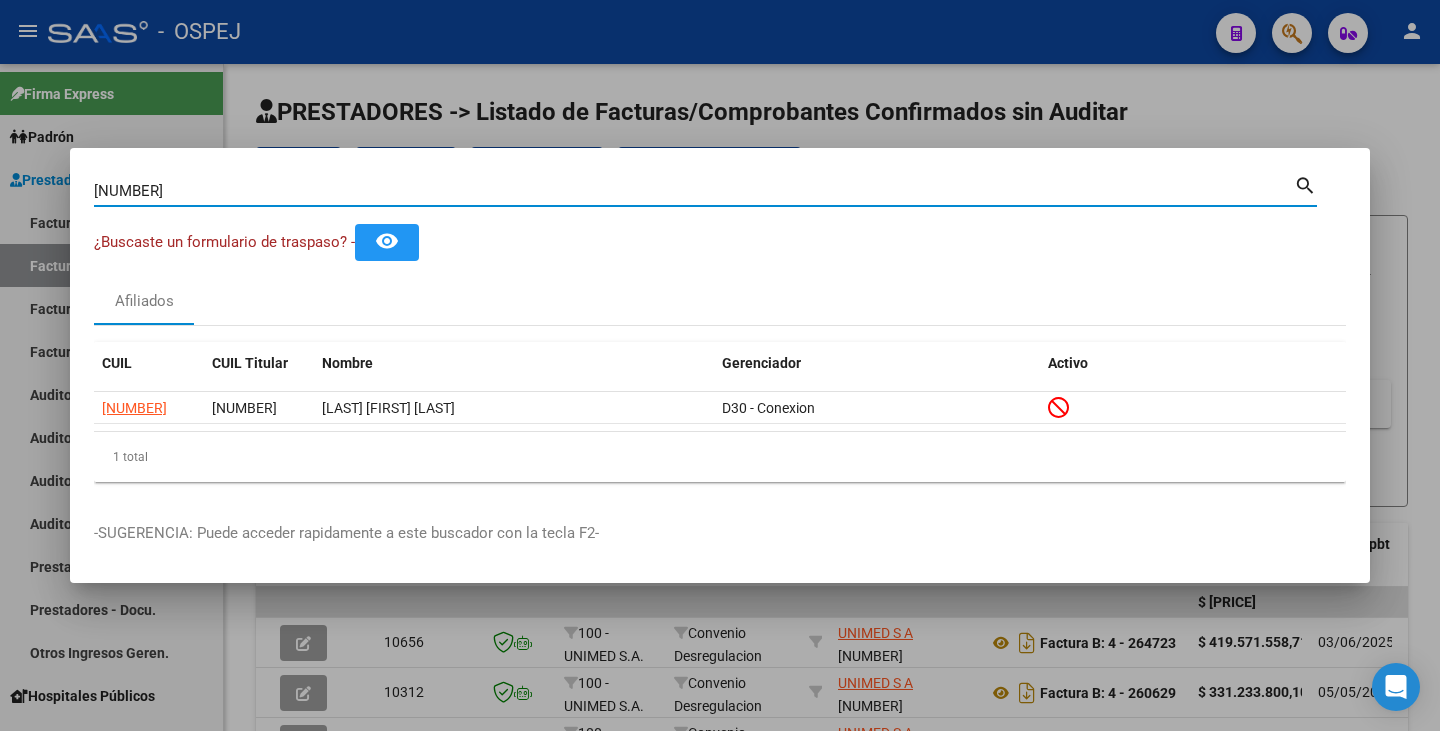 drag, startPoint x: 157, startPoint y: 192, endPoint x: 47, endPoint y: 177, distance: 111.01801 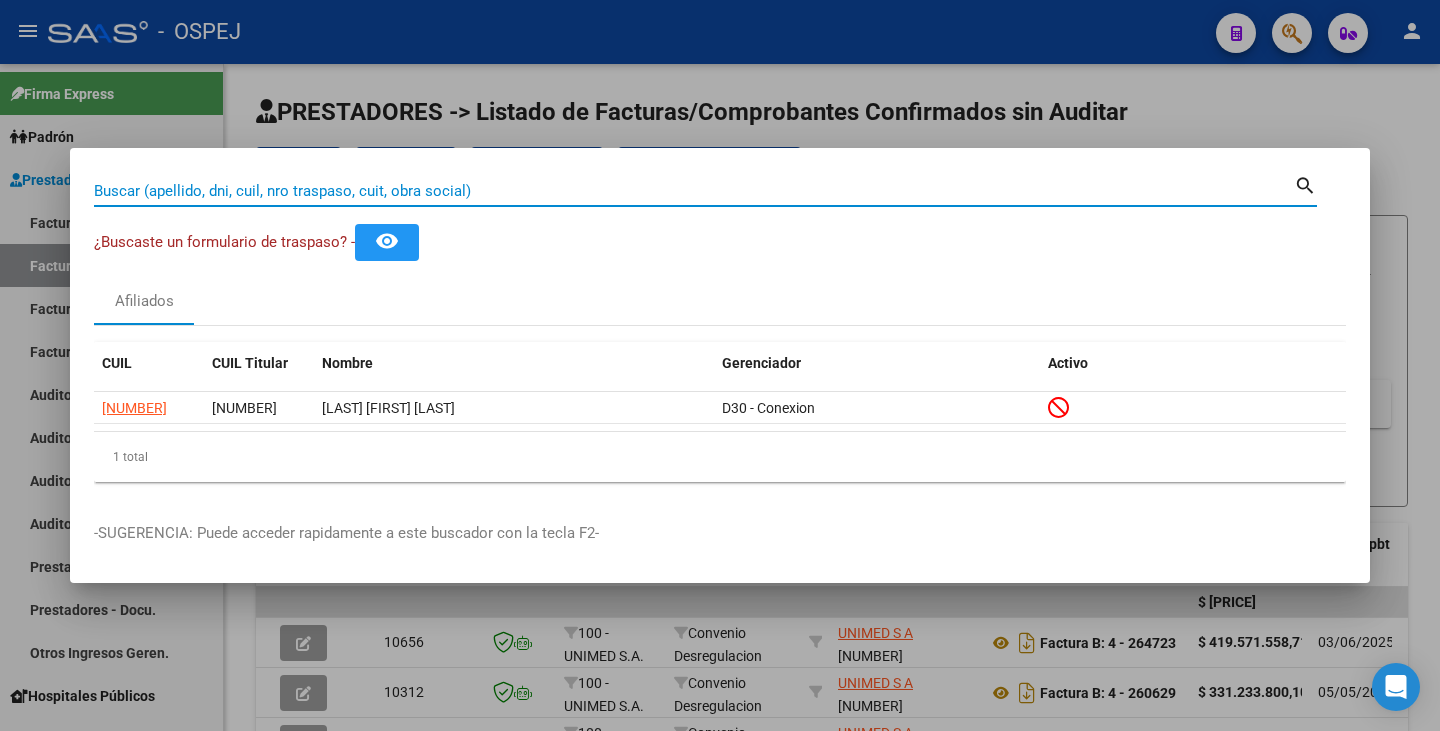 paste on "[NUMBER]" 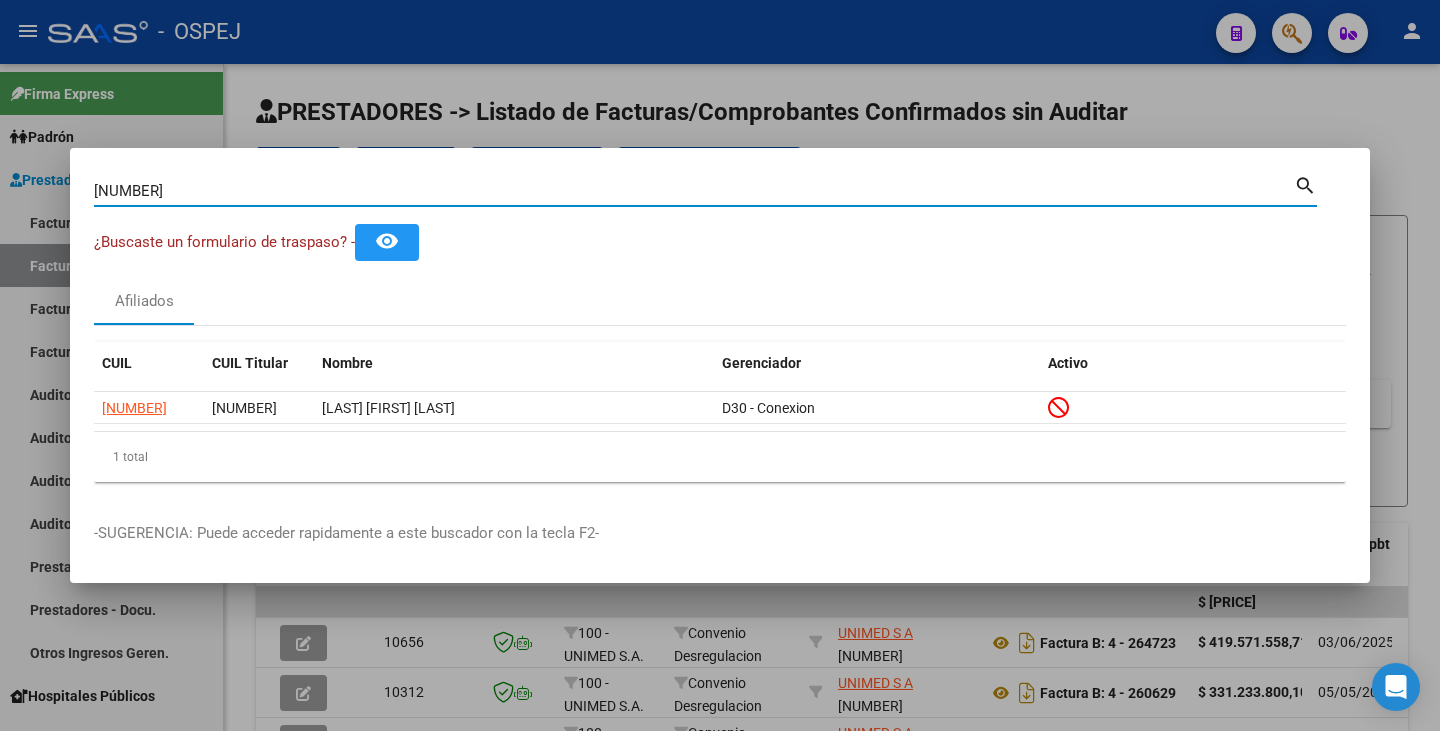 type on "[NUMBER]" 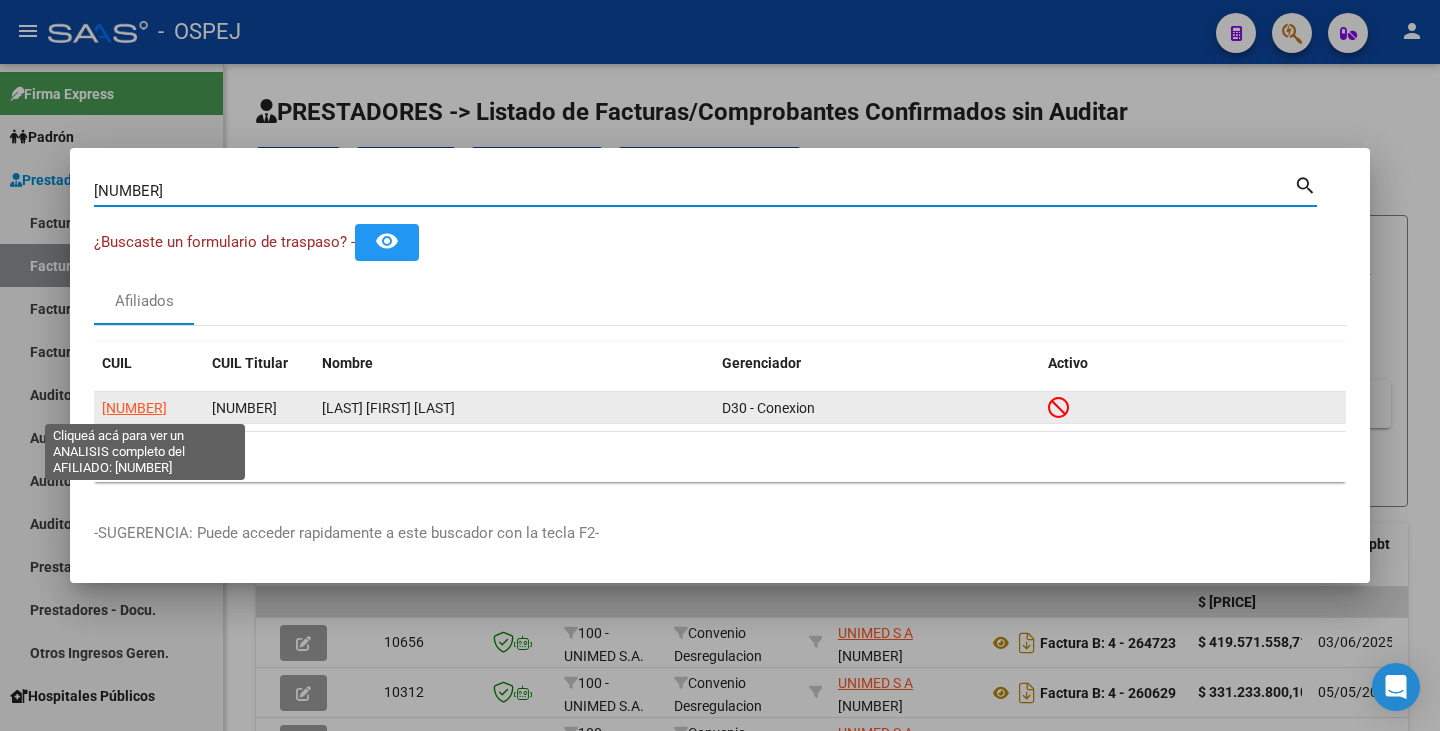 click on "[NUMBER]" 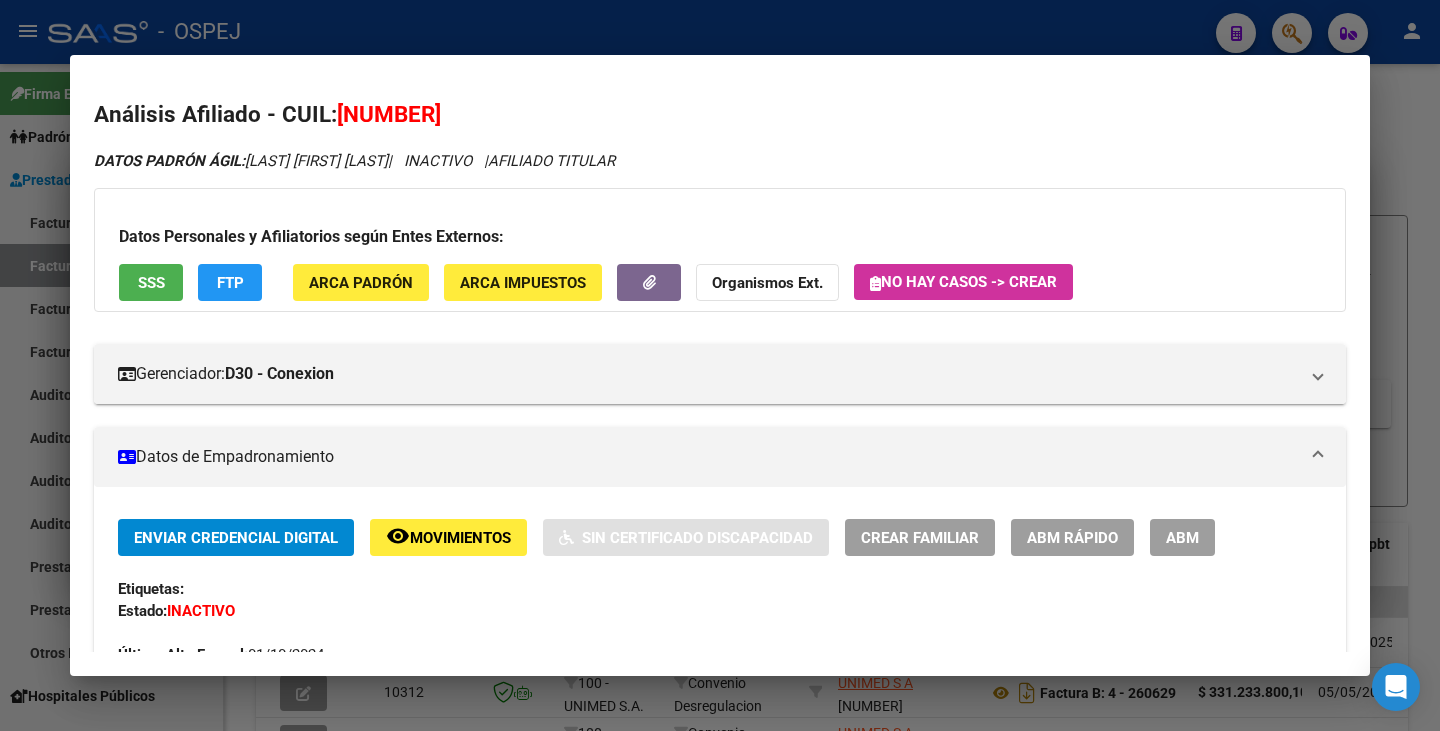 drag, startPoint x: 342, startPoint y: 109, endPoint x: 476, endPoint y: 115, distance: 134.13426 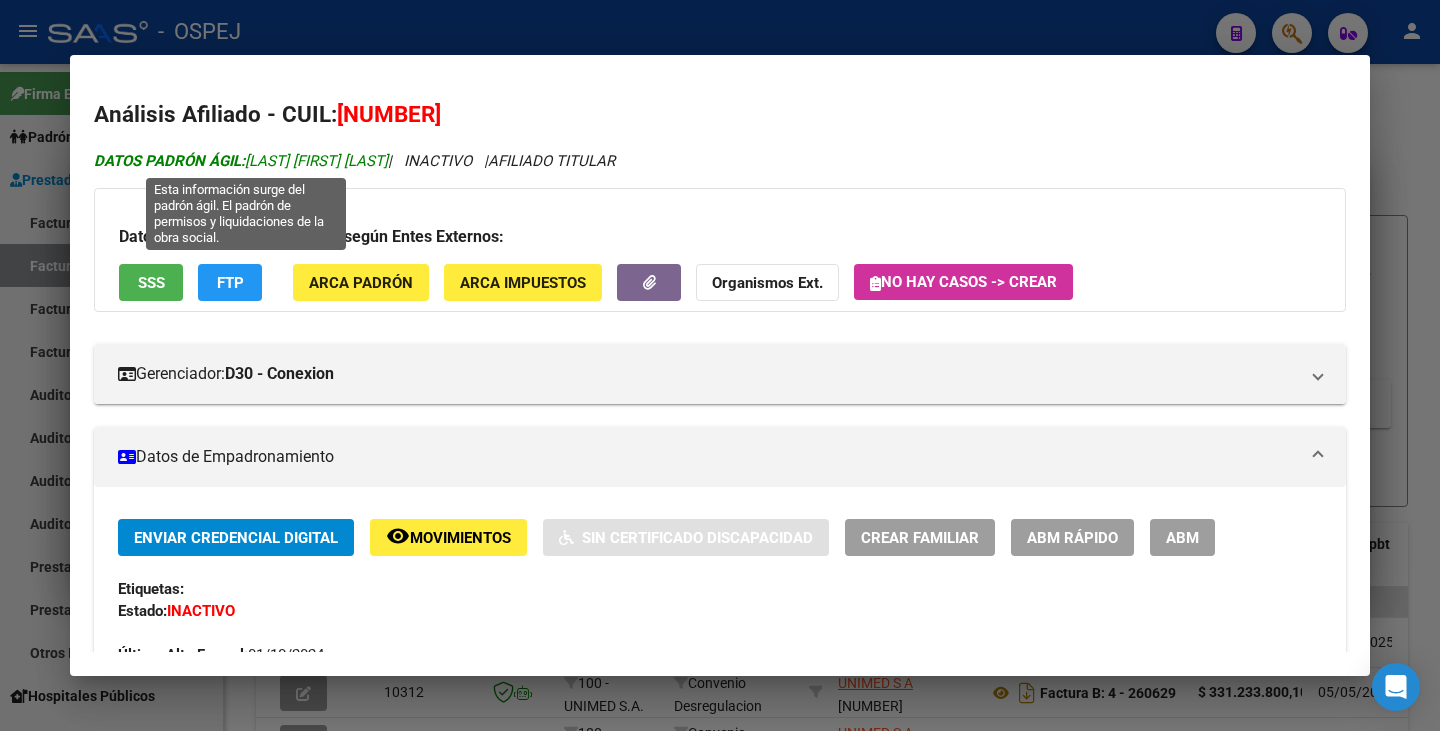 drag, startPoint x: 252, startPoint y: 166, endPoint x: 395, endPoint y: 160, distance: 143.12582 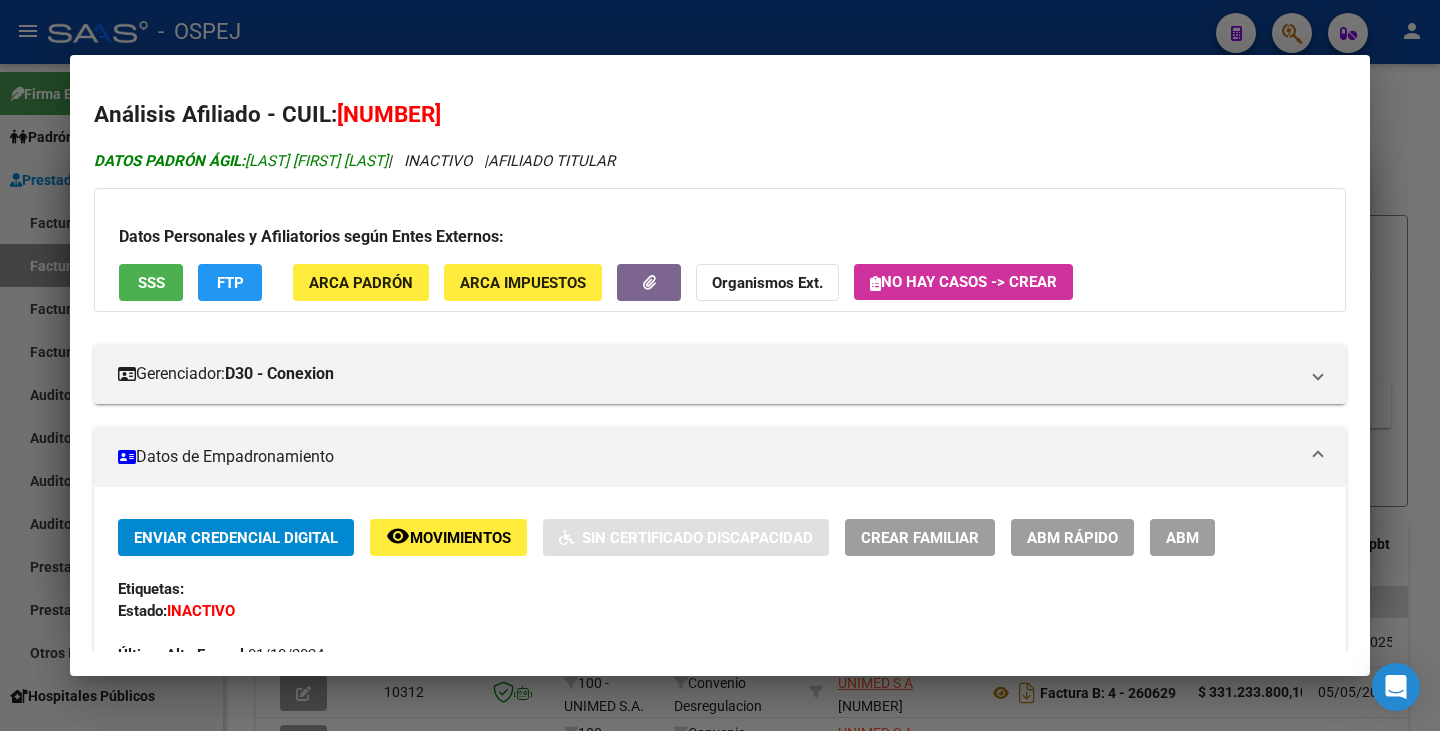 copy on "[LAST] [FIRST] [LAST]" 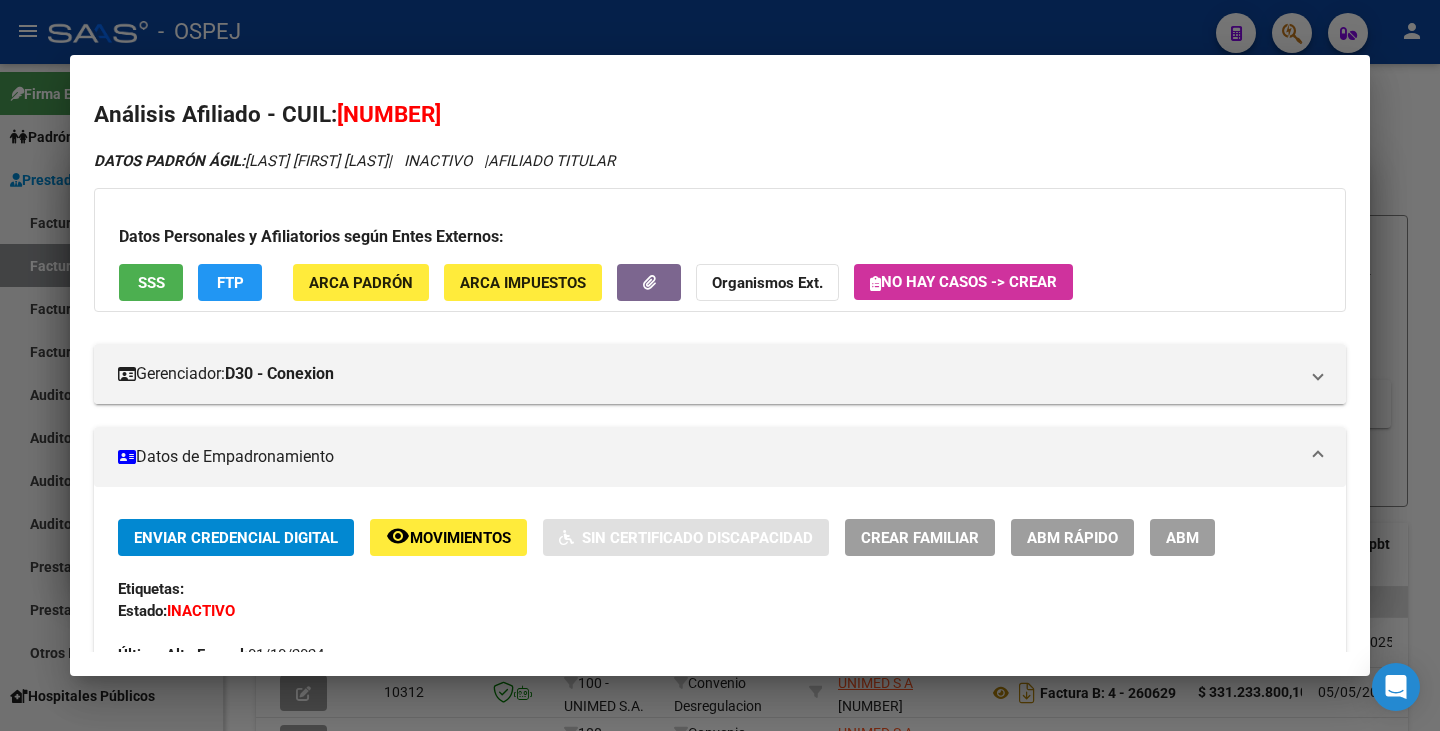 click at bounding box center [720, 365] 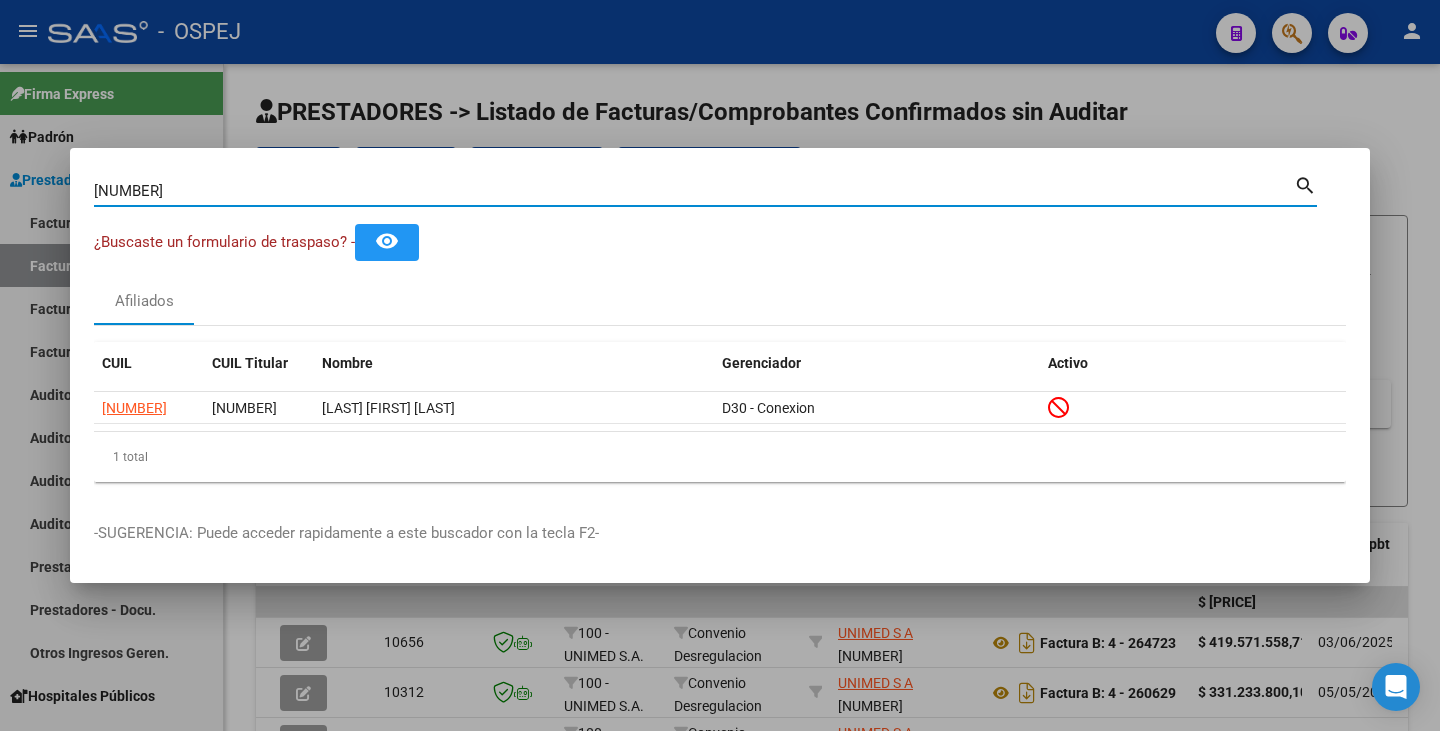 drag, startPoint x: 187, startPoint y: 188, endPoint x: 0, endPoint y: 156, distance: 189.71822 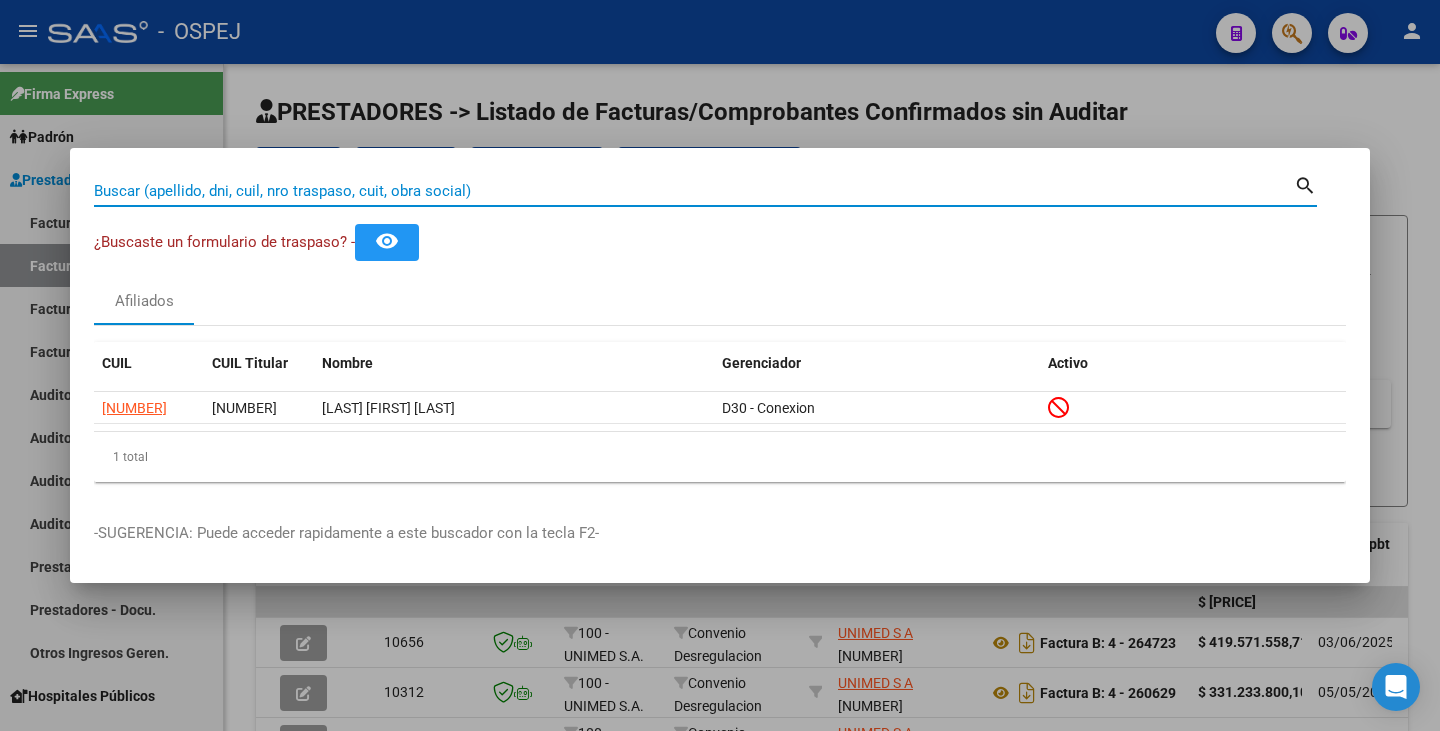 paste on "[NUMBER]" 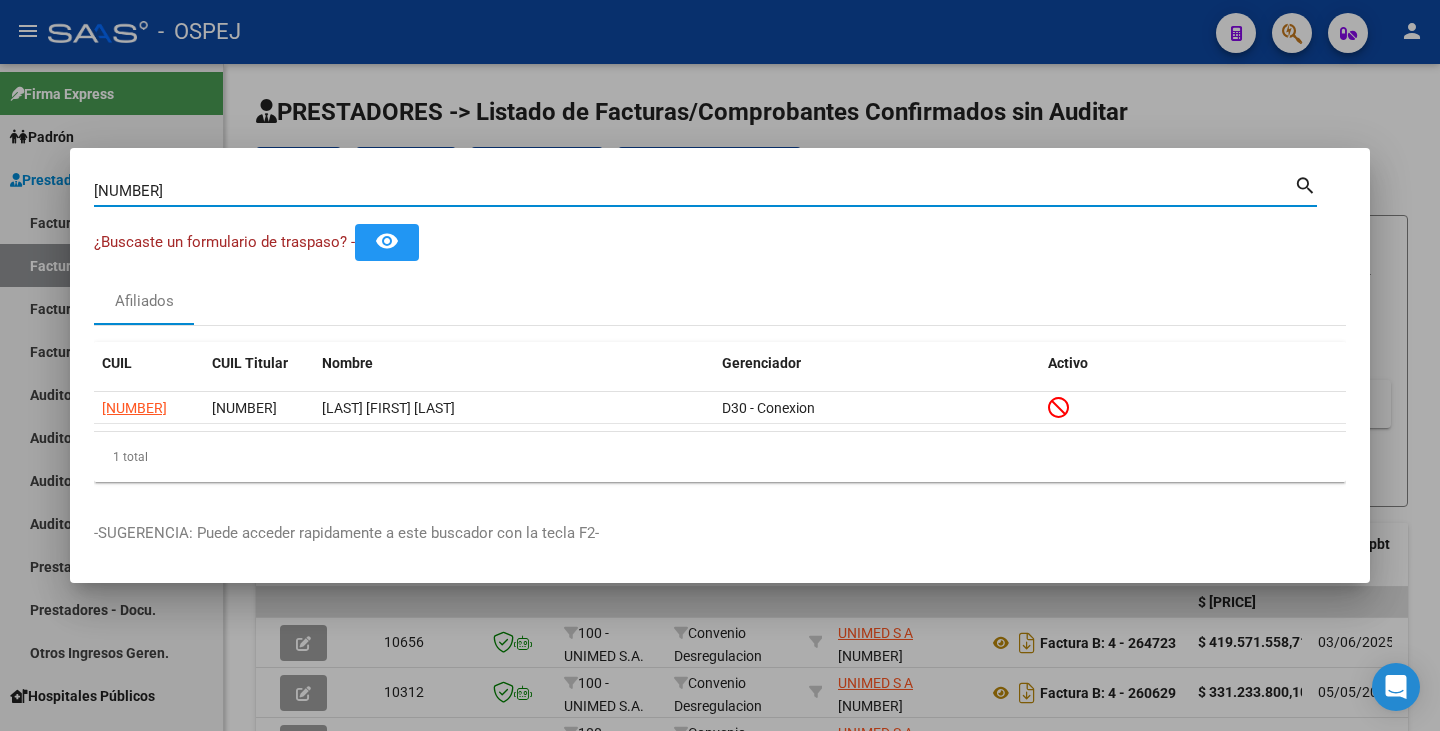 type on "[NUMBER]" 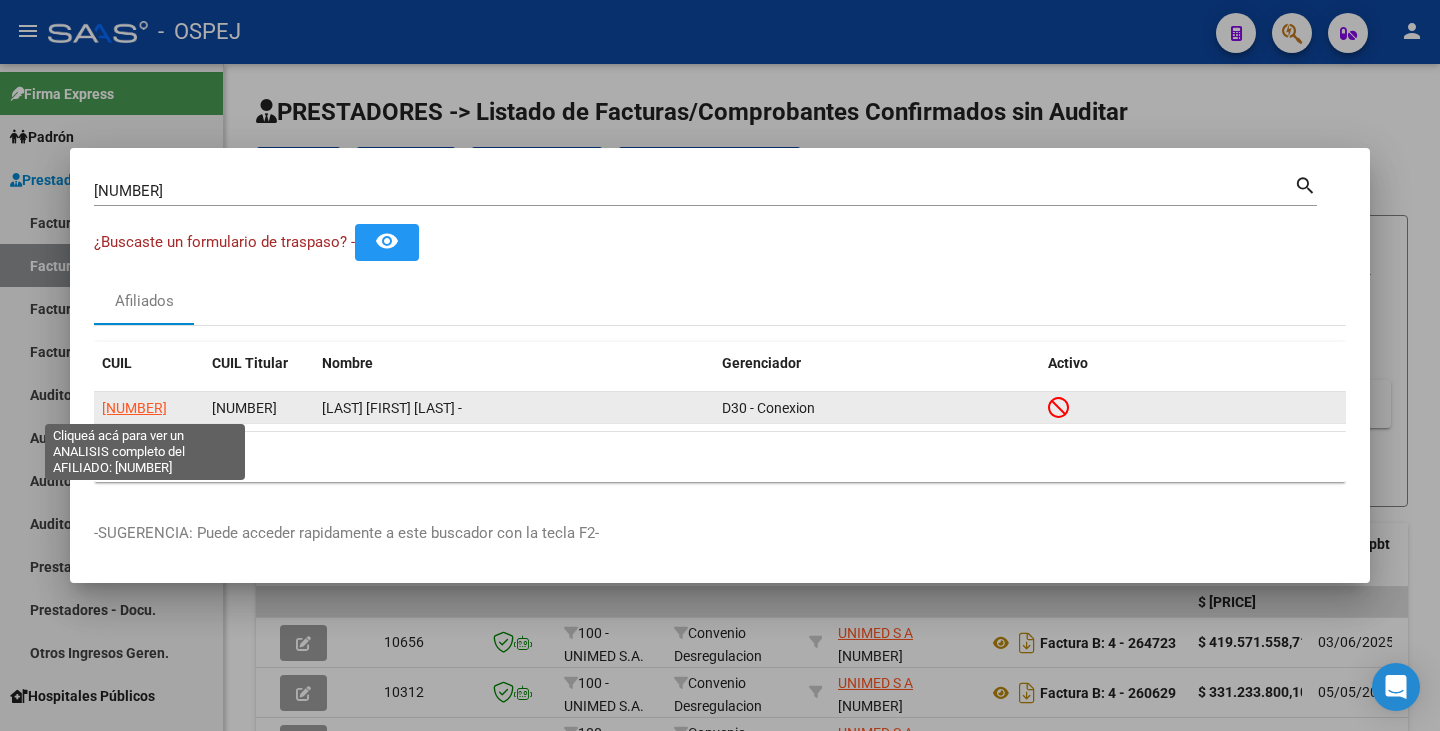 click on "[NUMBER]" 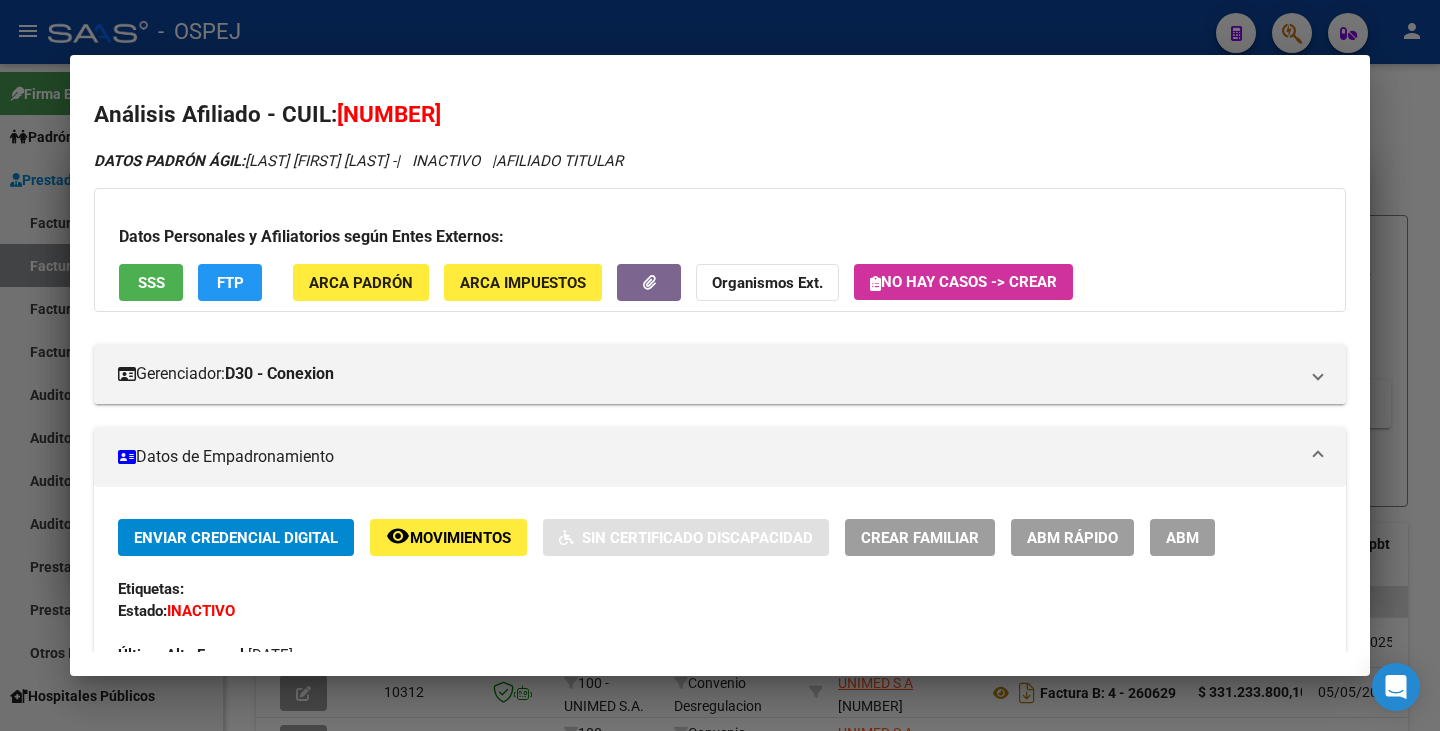 drag, startPoint x: 338, startPoint y: 112, endPoint x: 467, endPoint y: 113, distance: 129.00388 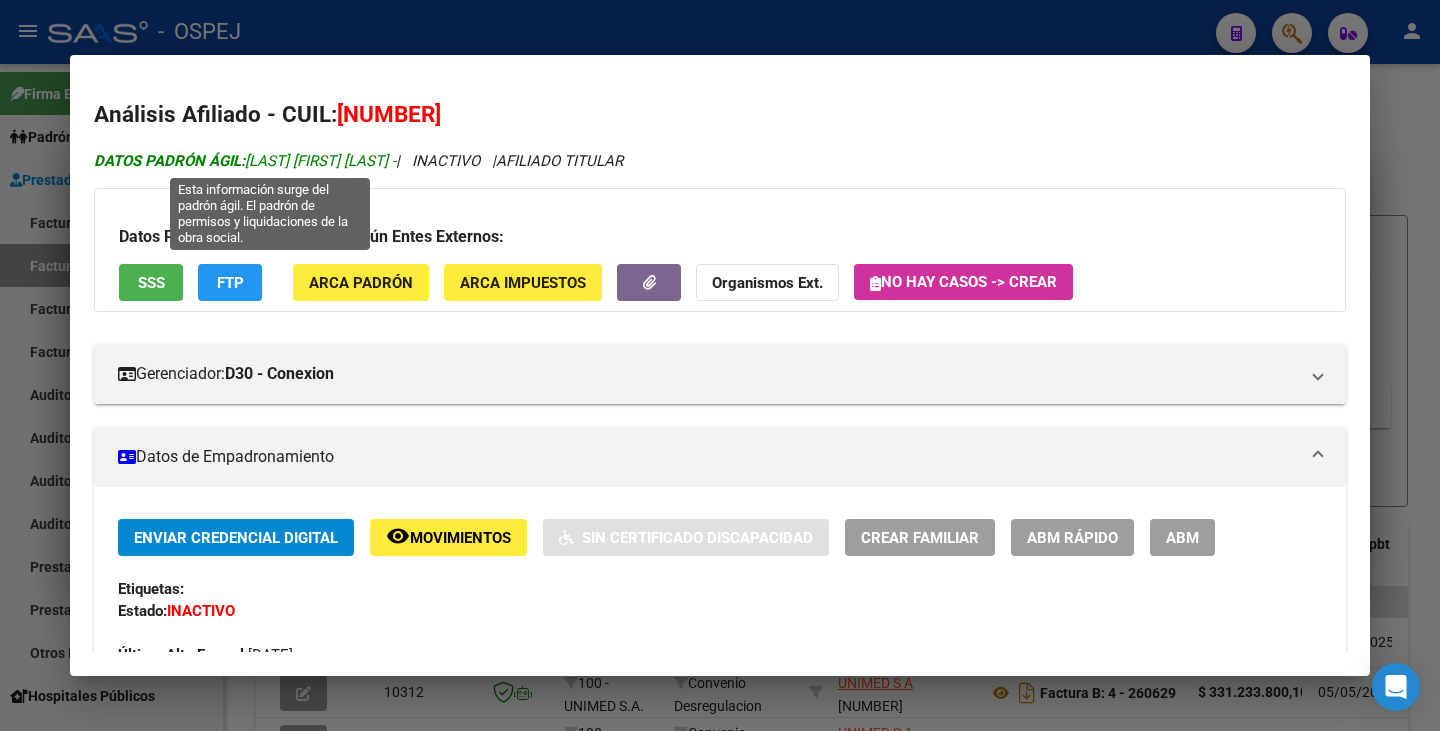 drag, startPoint x: 251, startPoint y: 154, endPoint x: 432, endPoint y: 161, distance: 181.13531 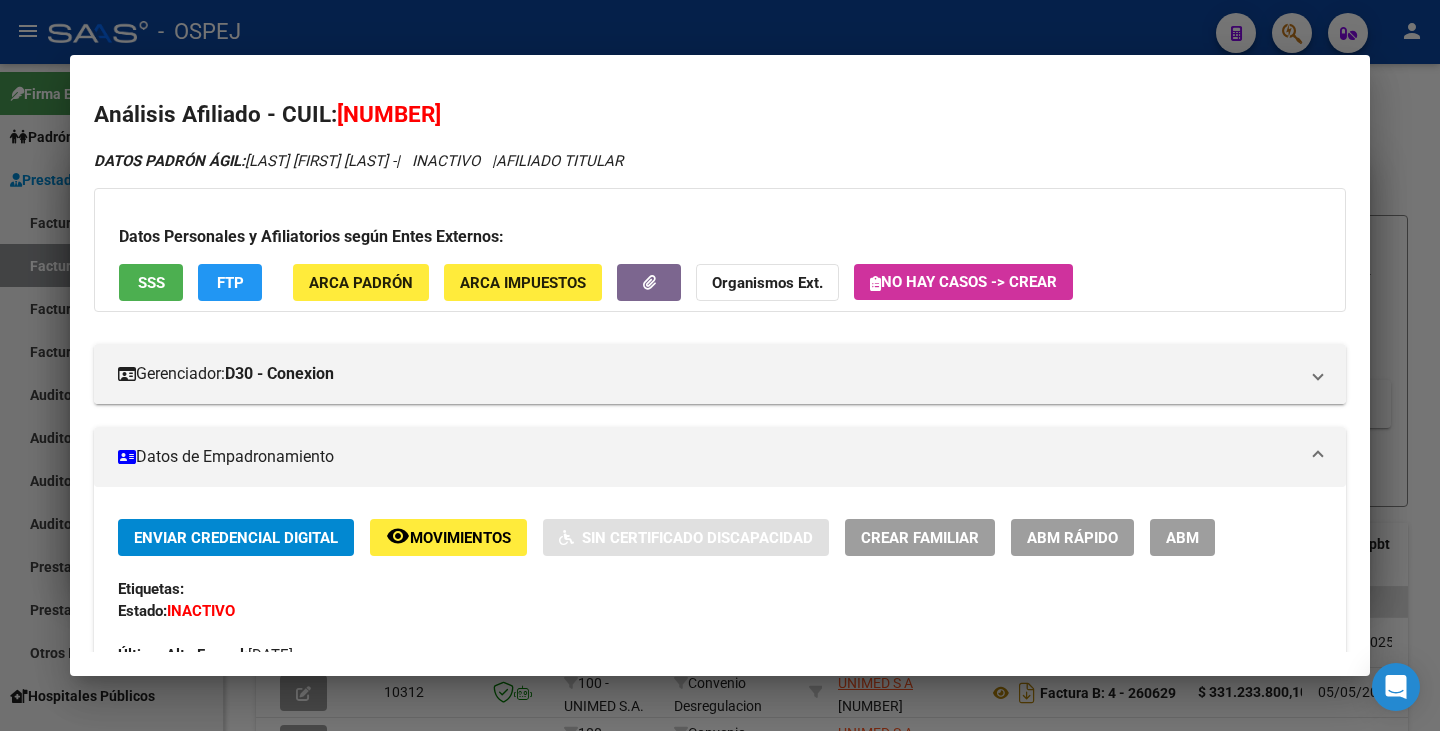 click at bounding box center (720, 365) 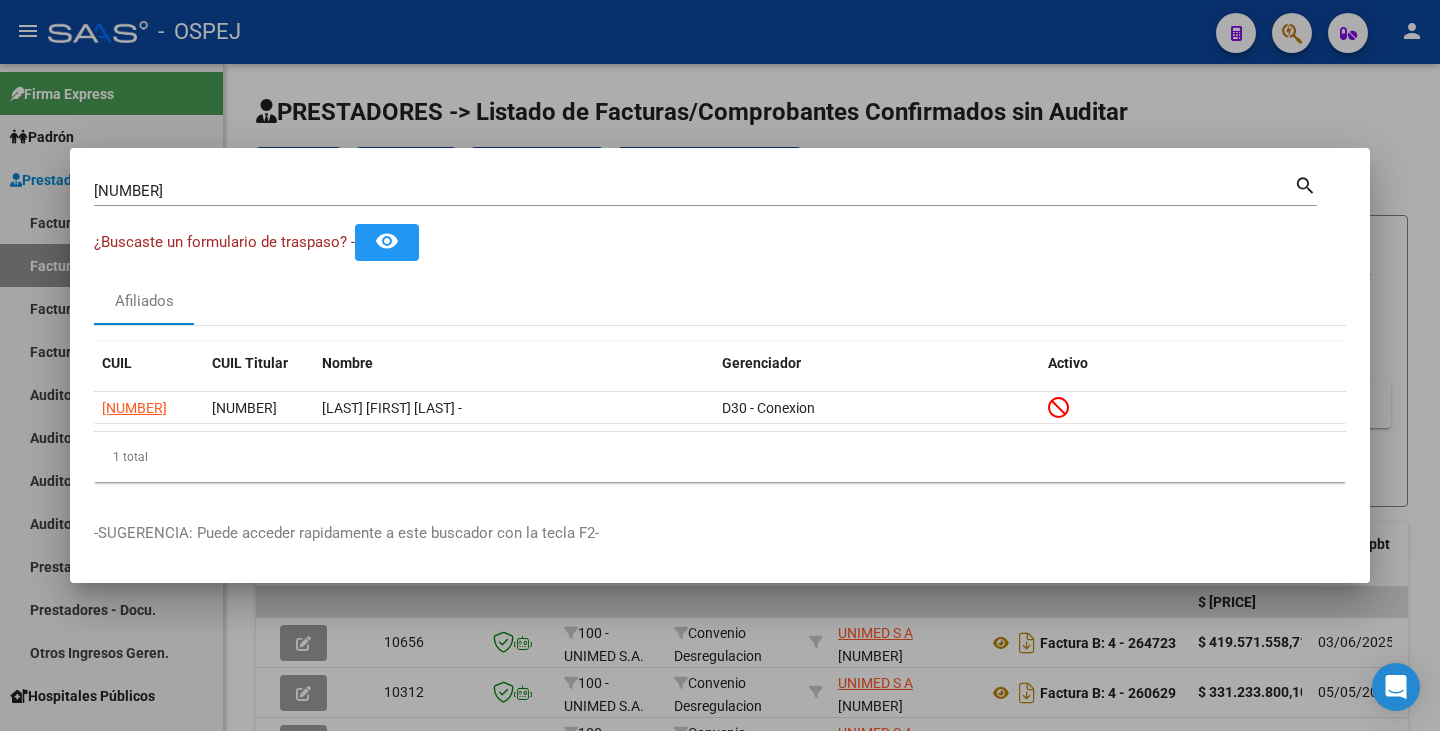 click at bounding box center [720, 365] 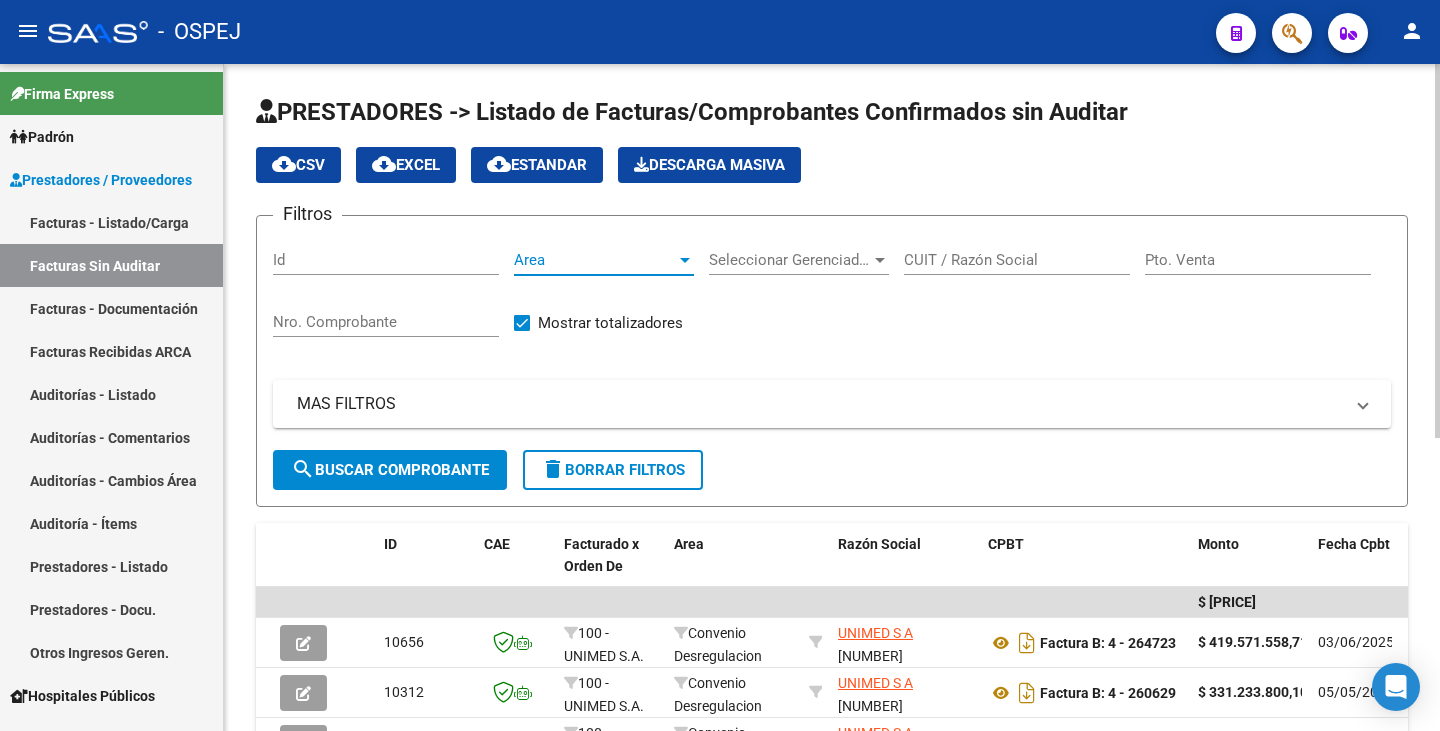 click on "Area" at bounding box center (595, 260) 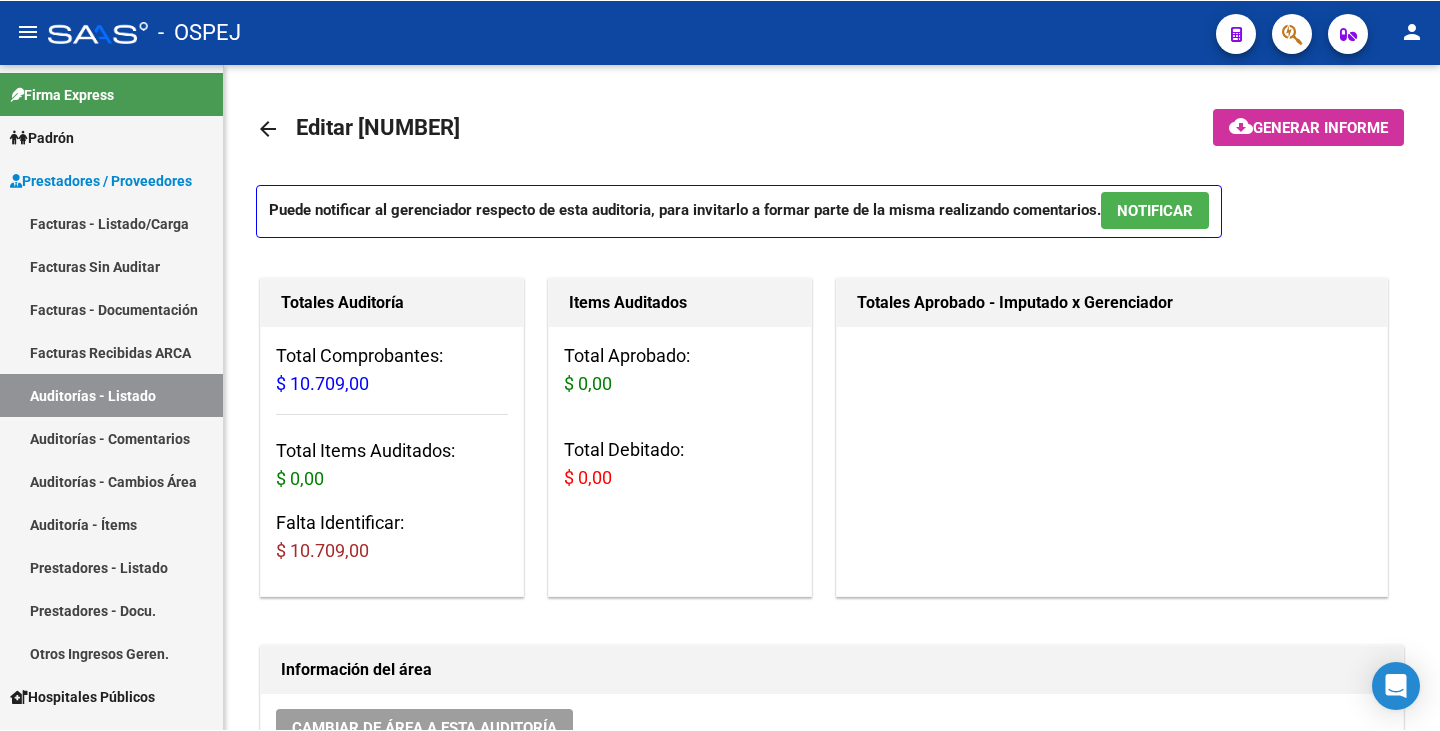 scroll, scrollTop: 0, scrollLeft: 0, axis: both 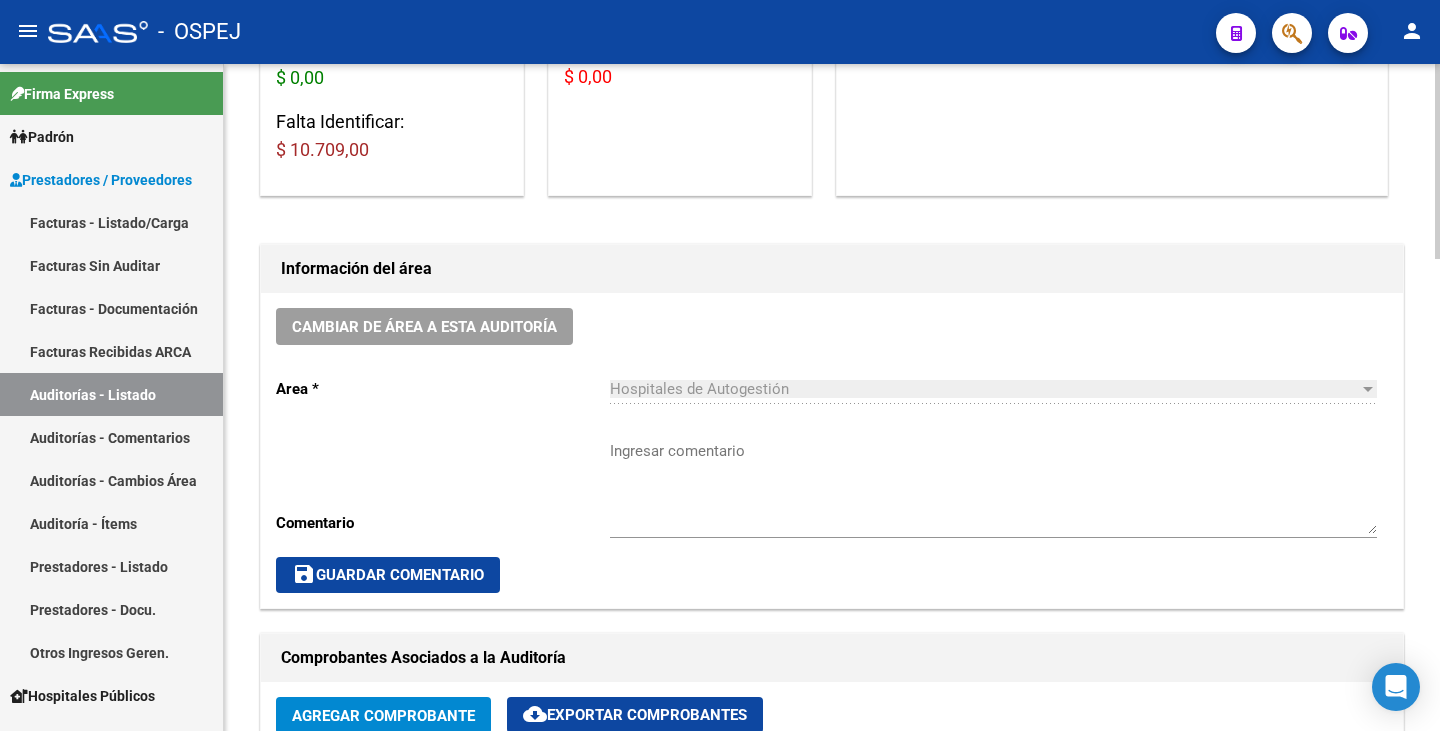 click on "Información del área Cambiar de área a esta auditoría  Area * Hospitales de Autogestión Seleccionar area Comentario    Ingresar comentario  save  Guardar Comentario  Comprobantes Asociados a la Auditoría Agregar Comprobante cloud_download  Exportar Comprobantes  ID CAE Razon Social CPBT Monto Fecha Cpbt Fecha Recibido Doc Respaldatoria Doc Trazabilidad Expte. Interno Creado Usuario $ 10.709,00 9381 MUNICIPALIDAD DE PRESIDENTE PERON  Factura C: 2 - 284  $ 10.709,00 04/01/2023 18/03/2025 18/03/2025 Enzo Toro - soyenzo6@gmail.com Items/Detalle de la auditoría Crear Item de Auditoria Importar Atenciones CSV  Importar Prácticas
cloud_download  Exportar Items  Id Gerenciador Monto Item Monto Aprobado Debitado Tot. Comentario Comentario Gerenciador Descripción Afiliado Estado CUIL Documento Nombre Completo Fec. Prestación Atencion Tipo Nomenclador Código Nomenclador Nombre Usuario Creado Area Creado Area Modificado No data to display  0 total   1        delete  Eliminar
Anterior   Siguiente" 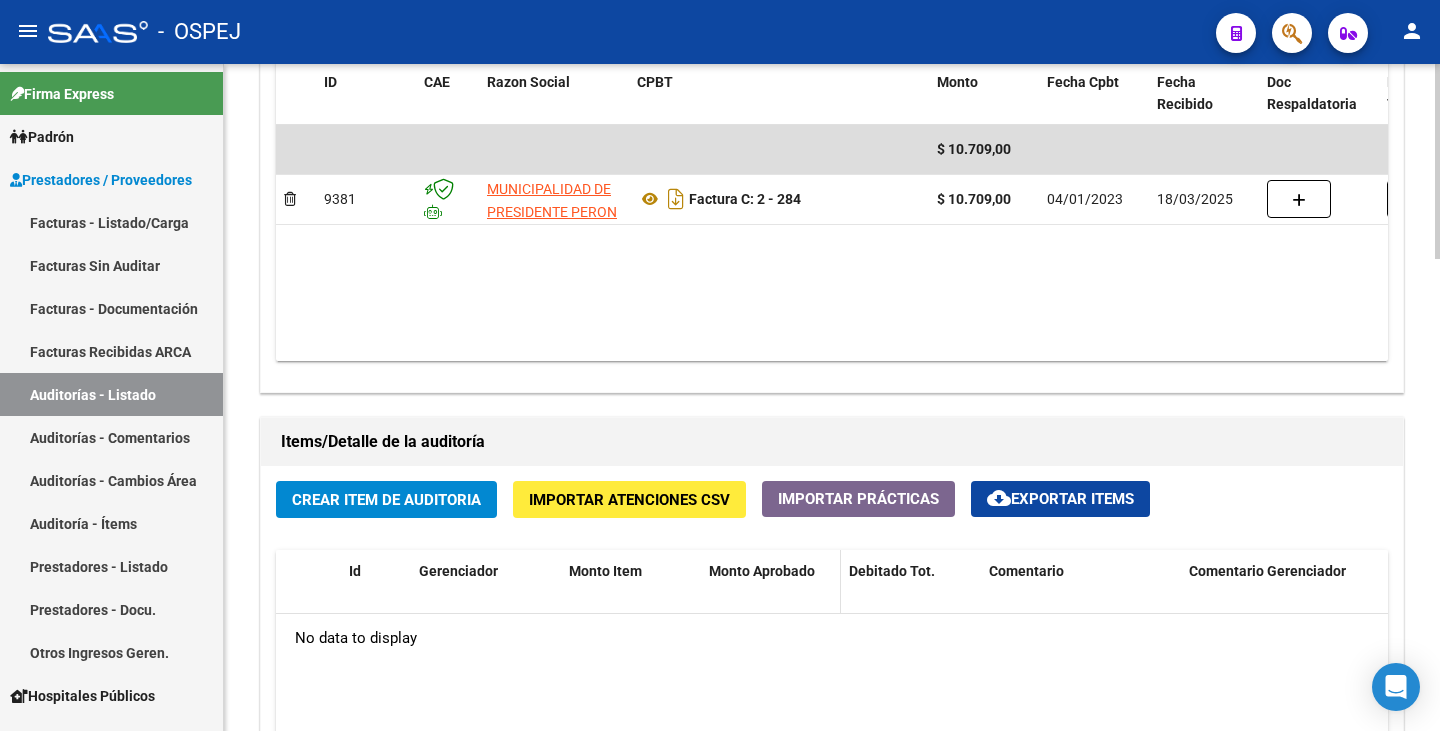 scroll, scrollTop: 1100, scrollLeft: 0, axis: vertical 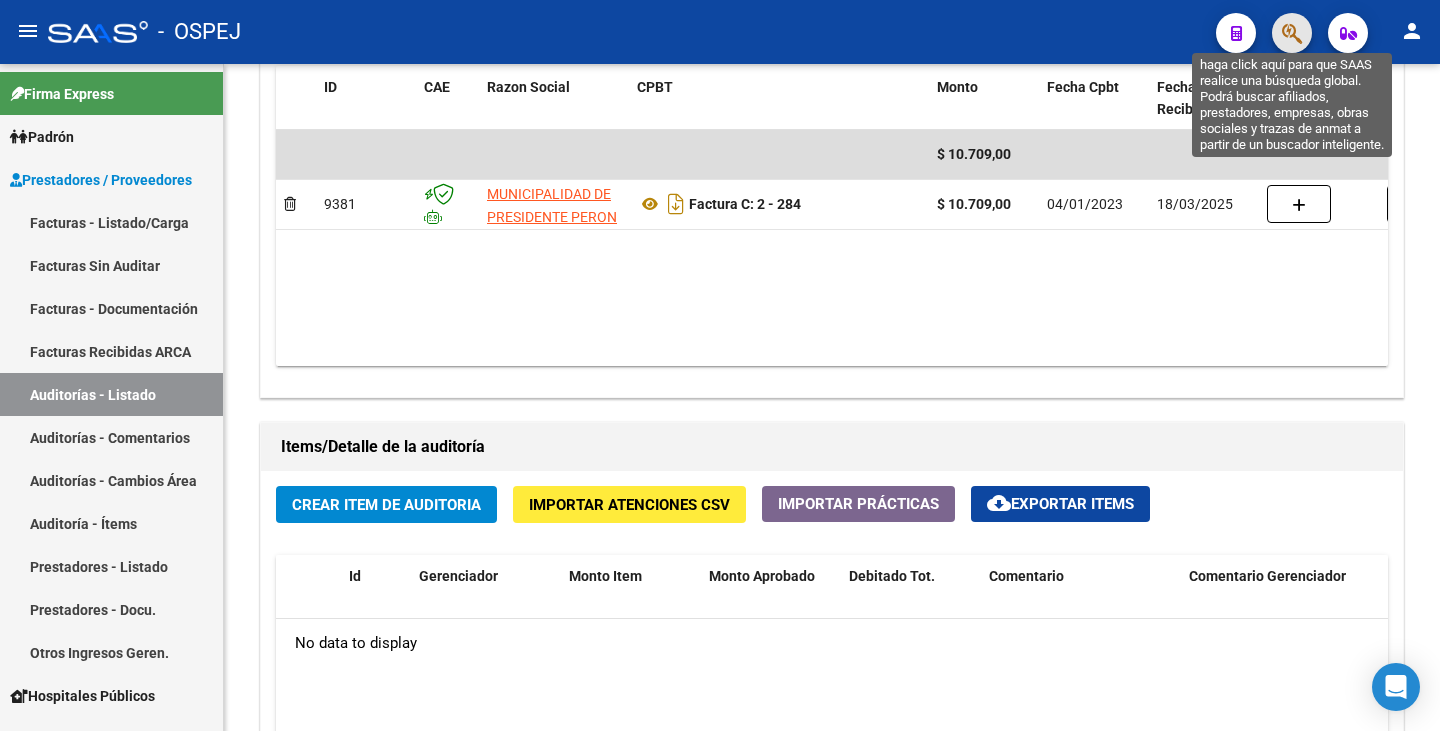 click 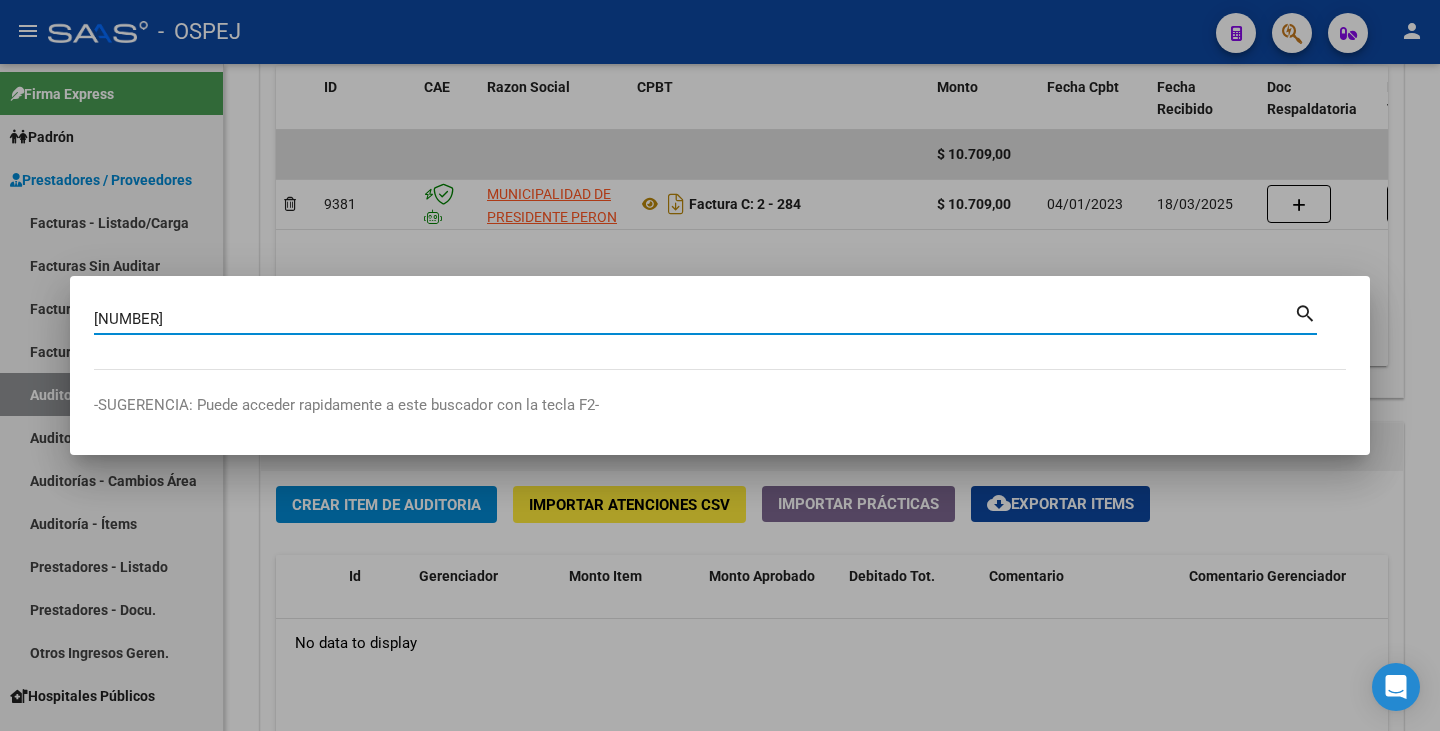 type on "29065913" 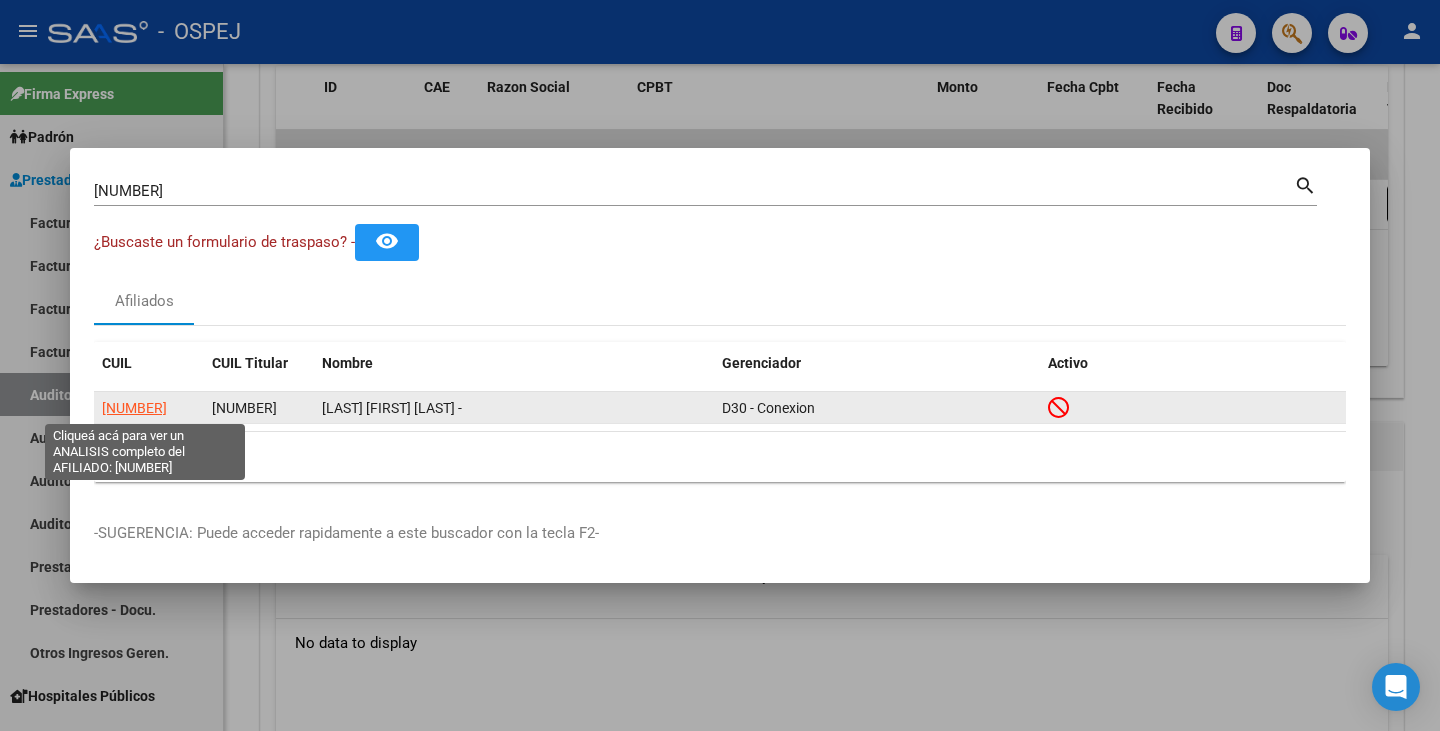 click on "27290659138" 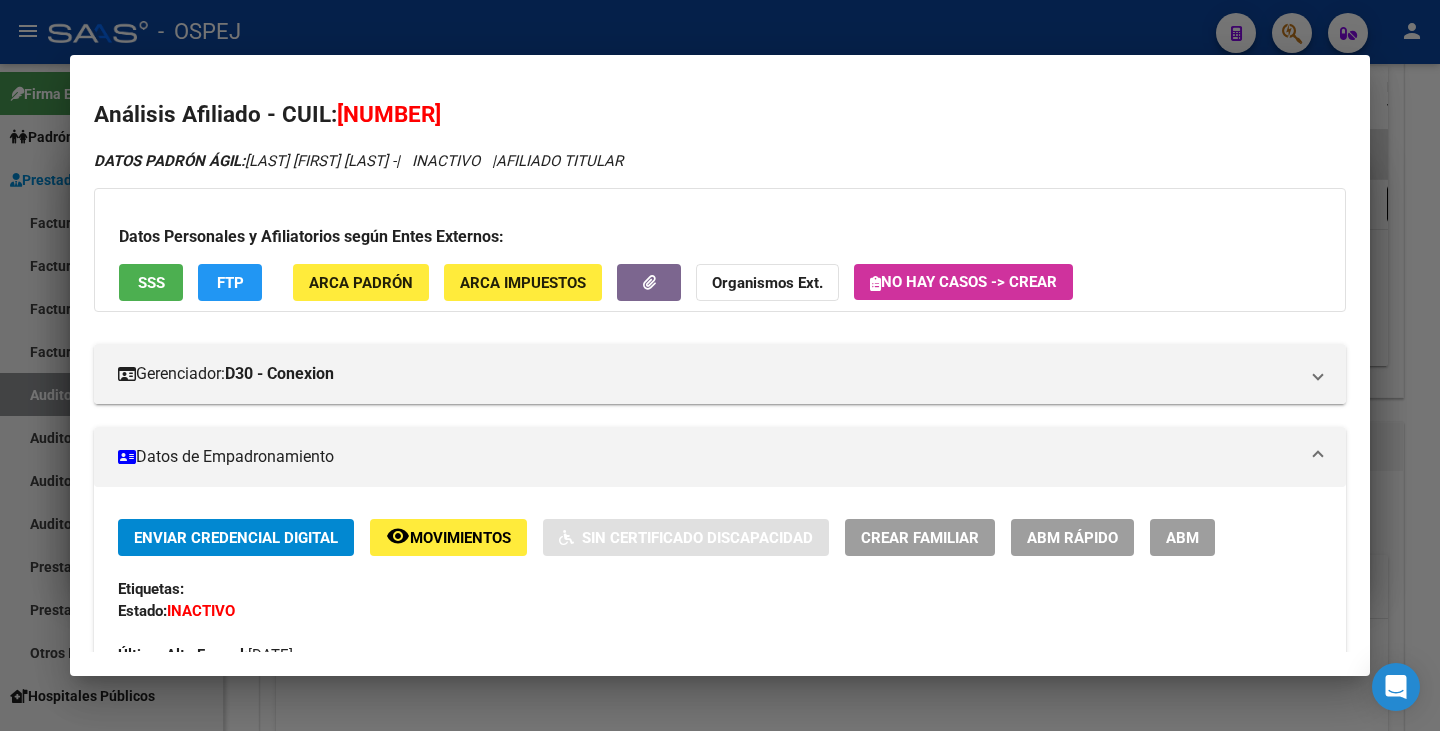 drag, startPoint x: 342, startPoint y: 113, endPoint x: 484, endPoint y: 107, distance: 142.12671 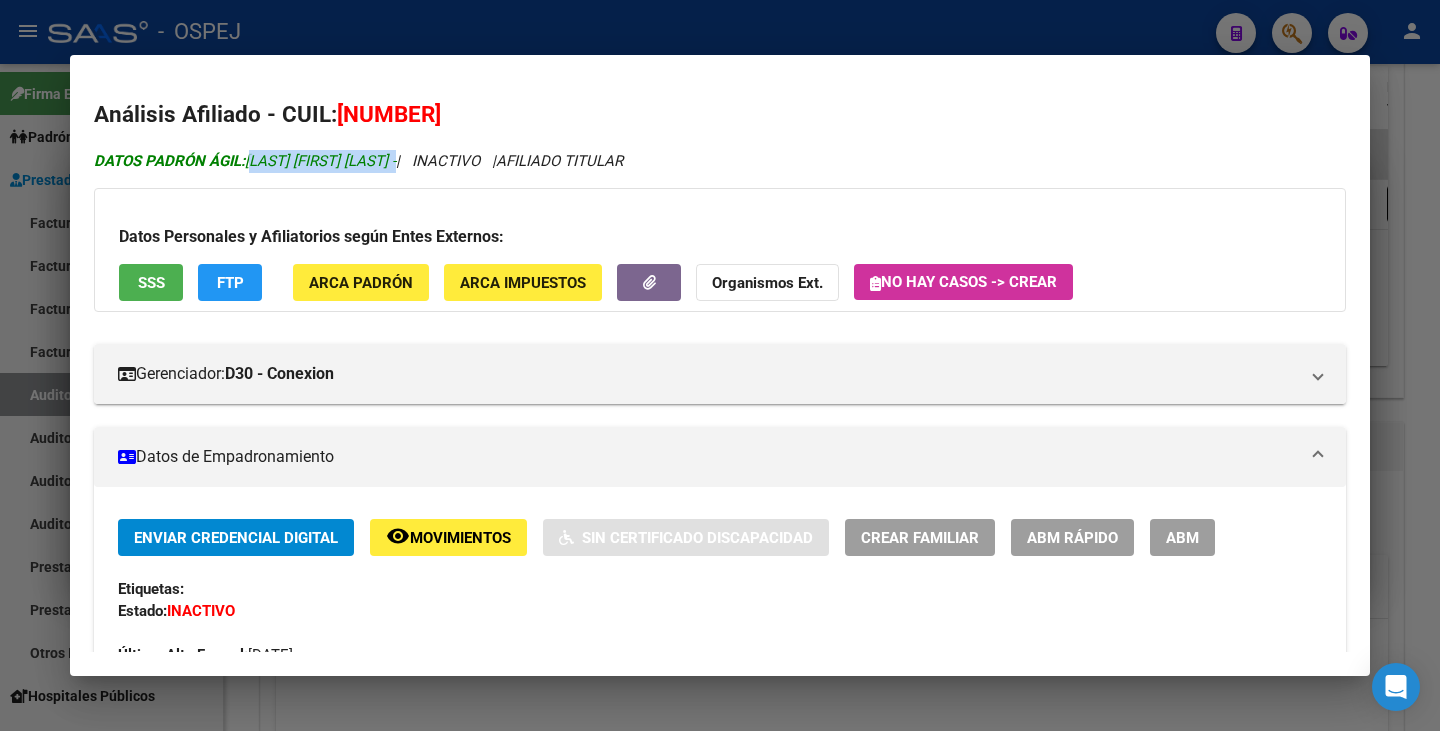 drag, startPoint x: 251, startPoint y: 157, endPoint x: 411, endPoint y: 160, distance: 160.02812 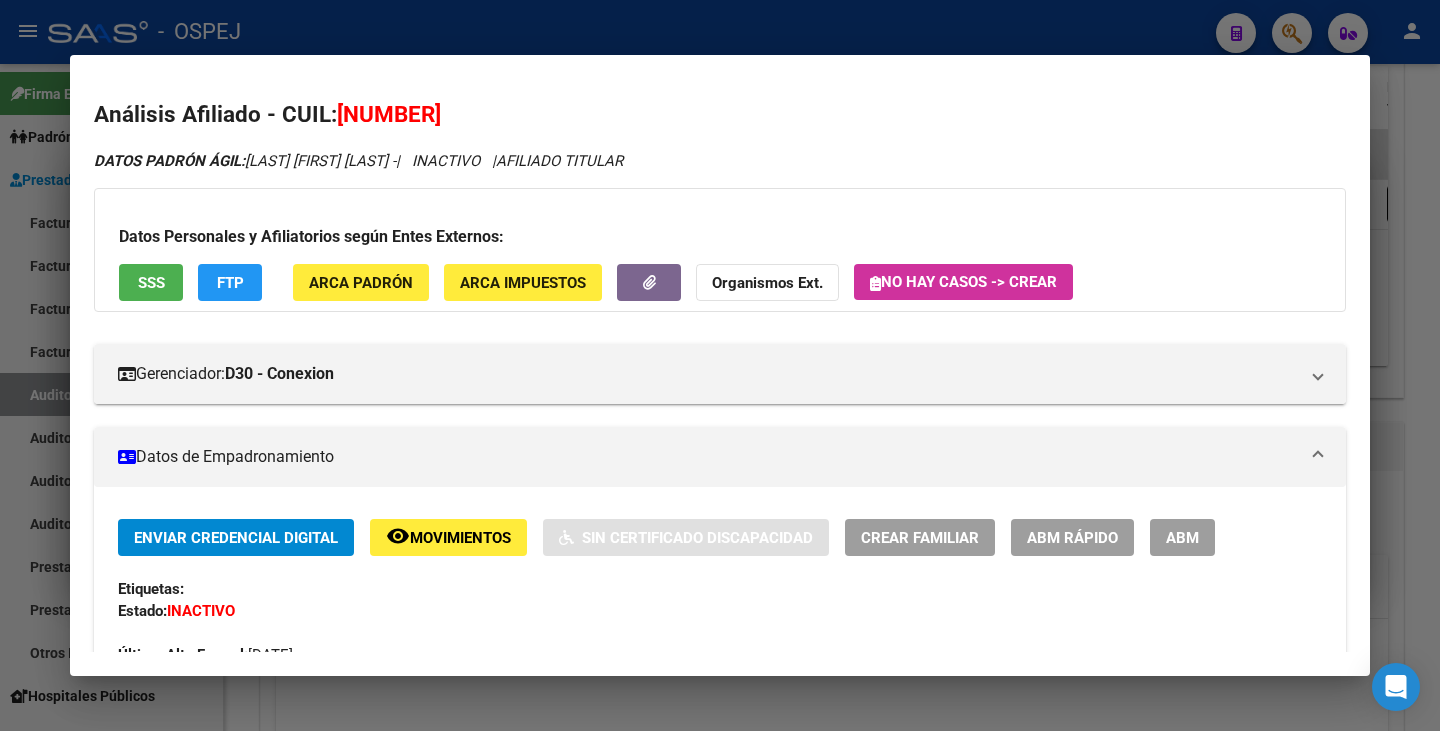 click at bounding box center [720, 365] 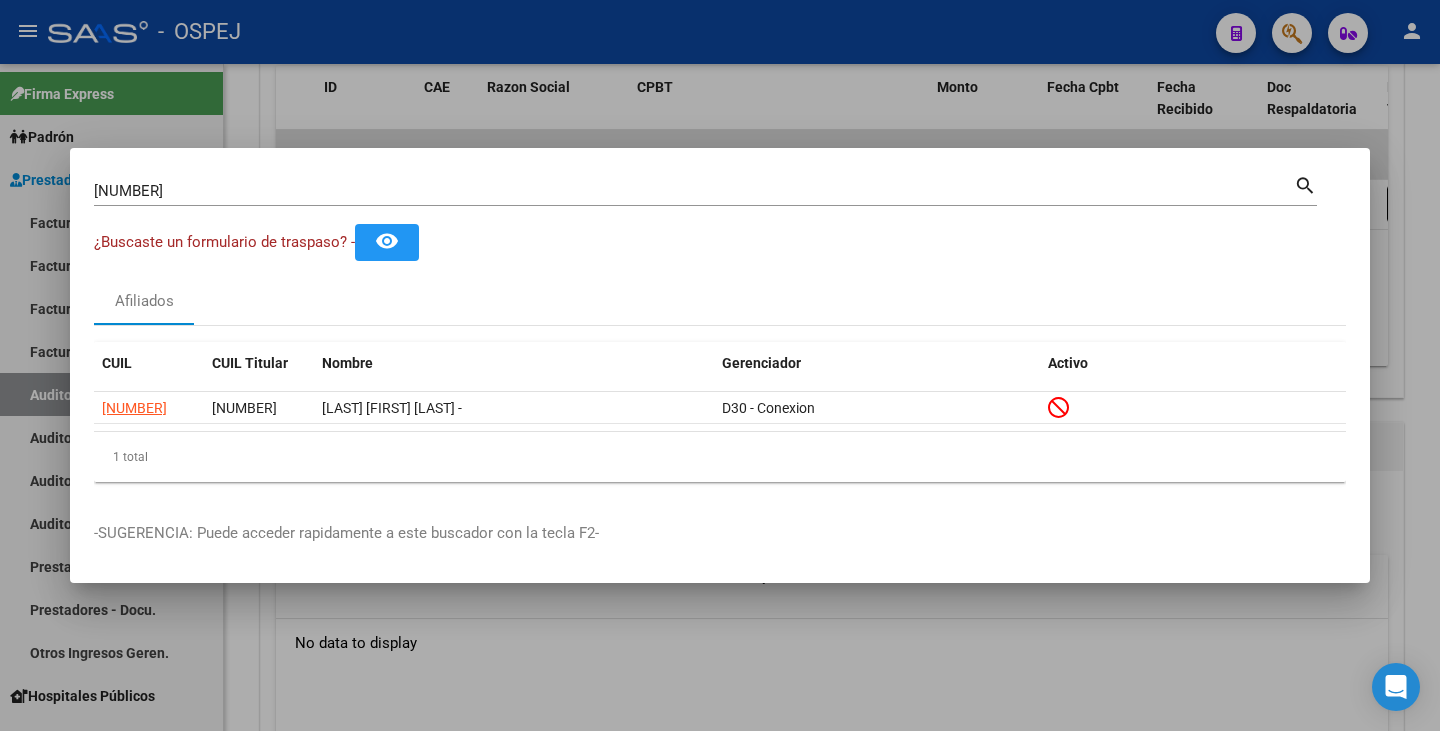 drag, startPoint x: 192, startPoint y: 177, endPoint x: 160, endPoint y: 186, distance: 33.24154 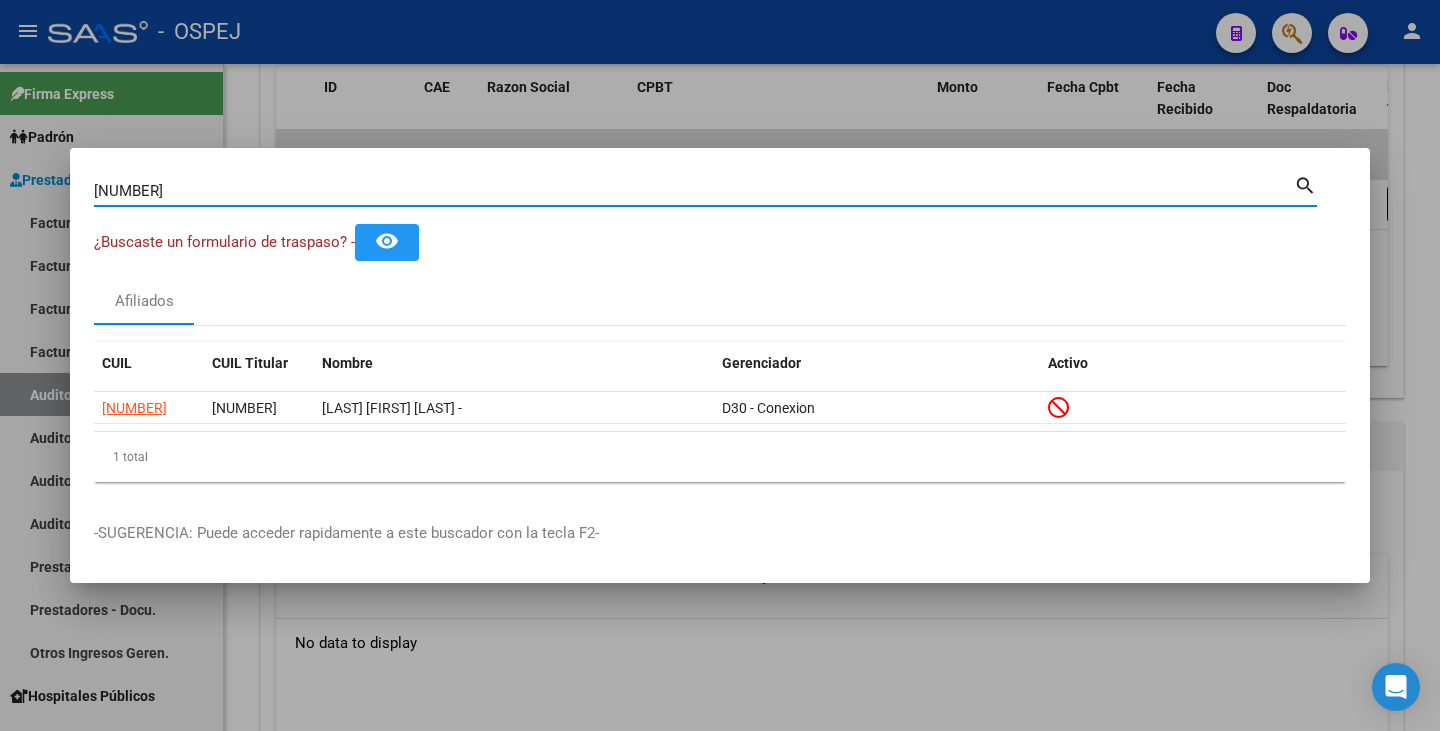 drag, startPoint x: 160, startPoint y: 186, endPoint x: 0, endPoint y: 165, distance: 161.37224 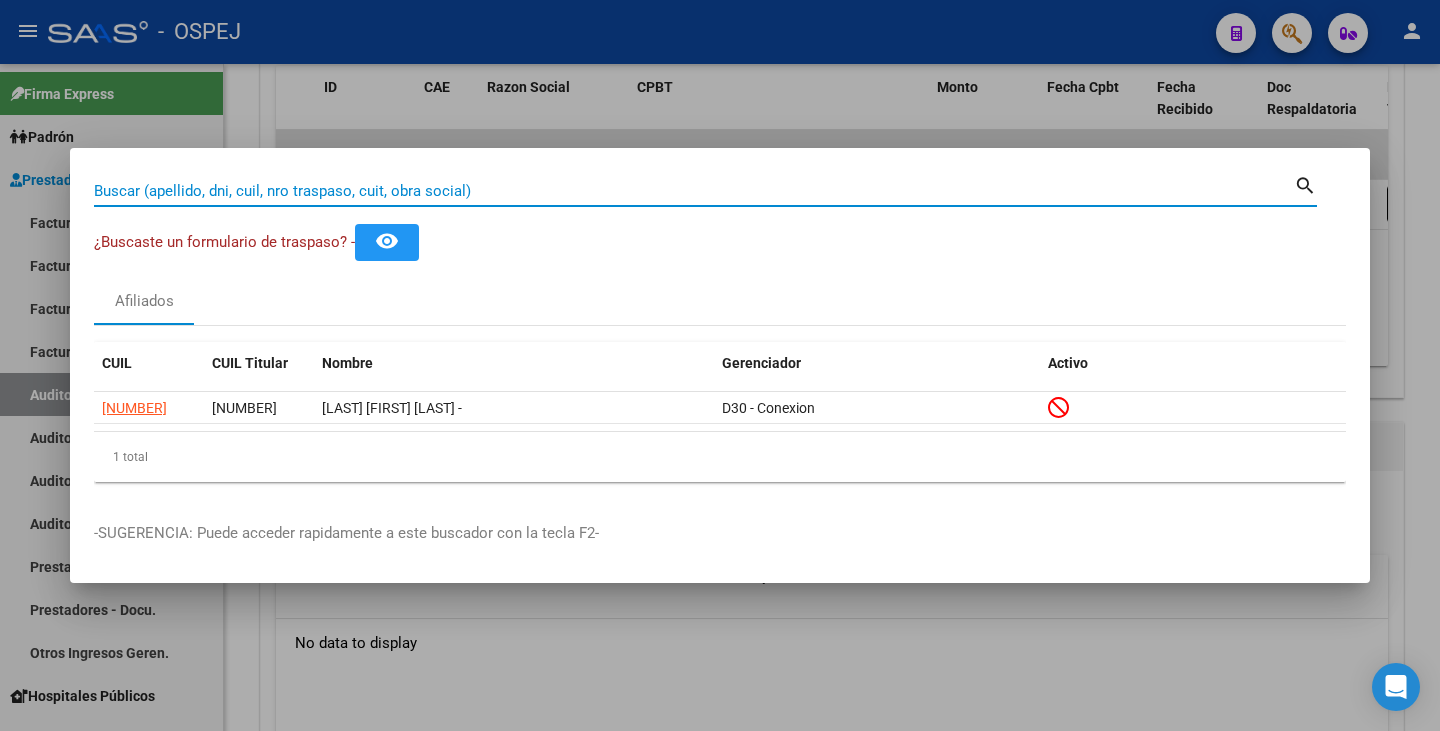 paste on "18589314" 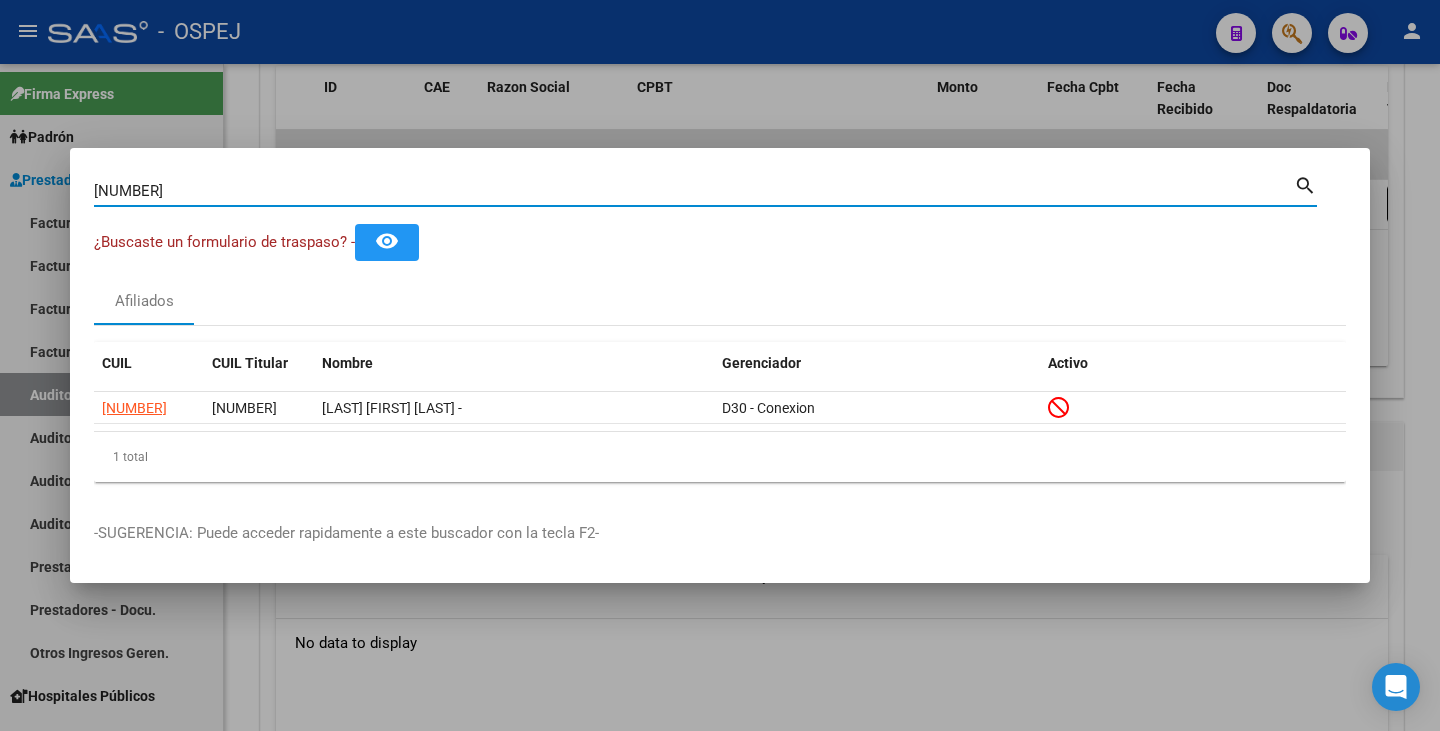 type on "18589314" 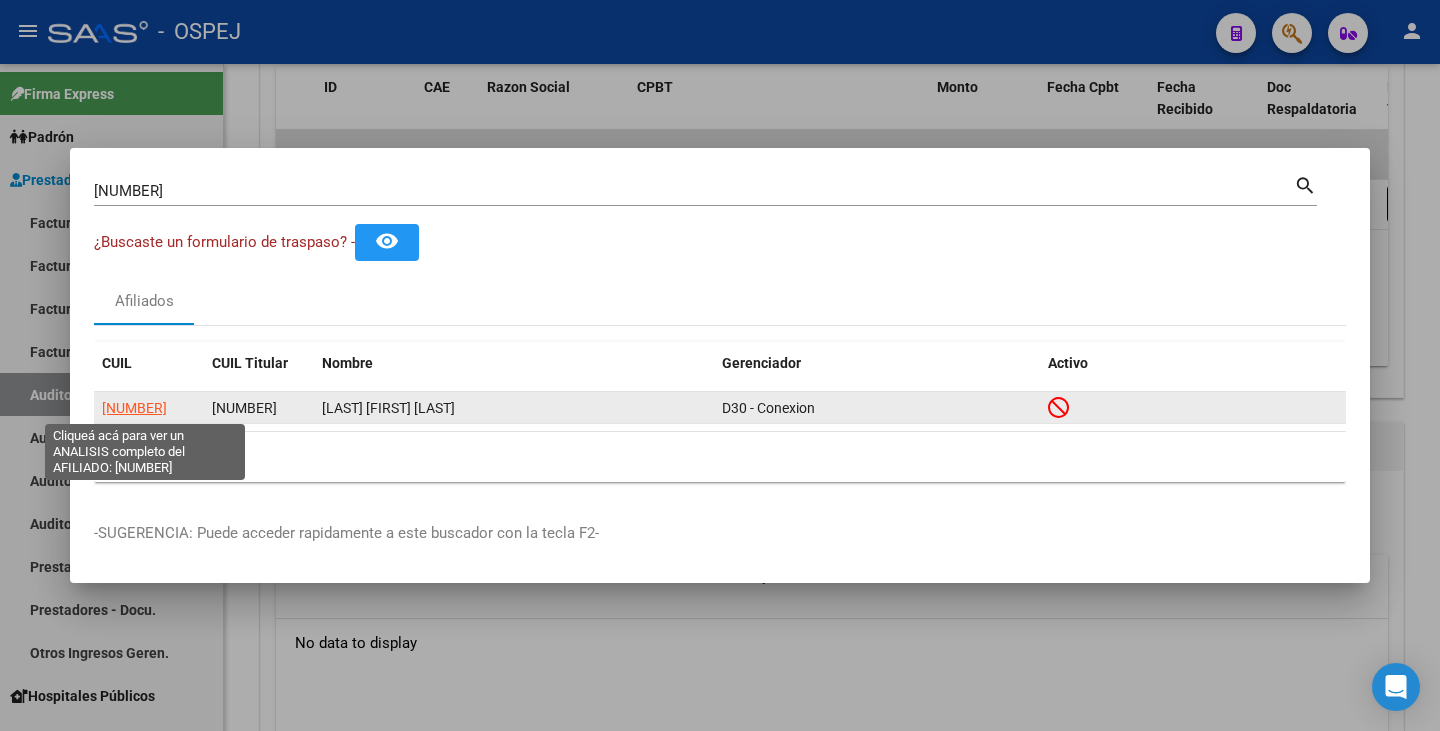 click on "27185893141" 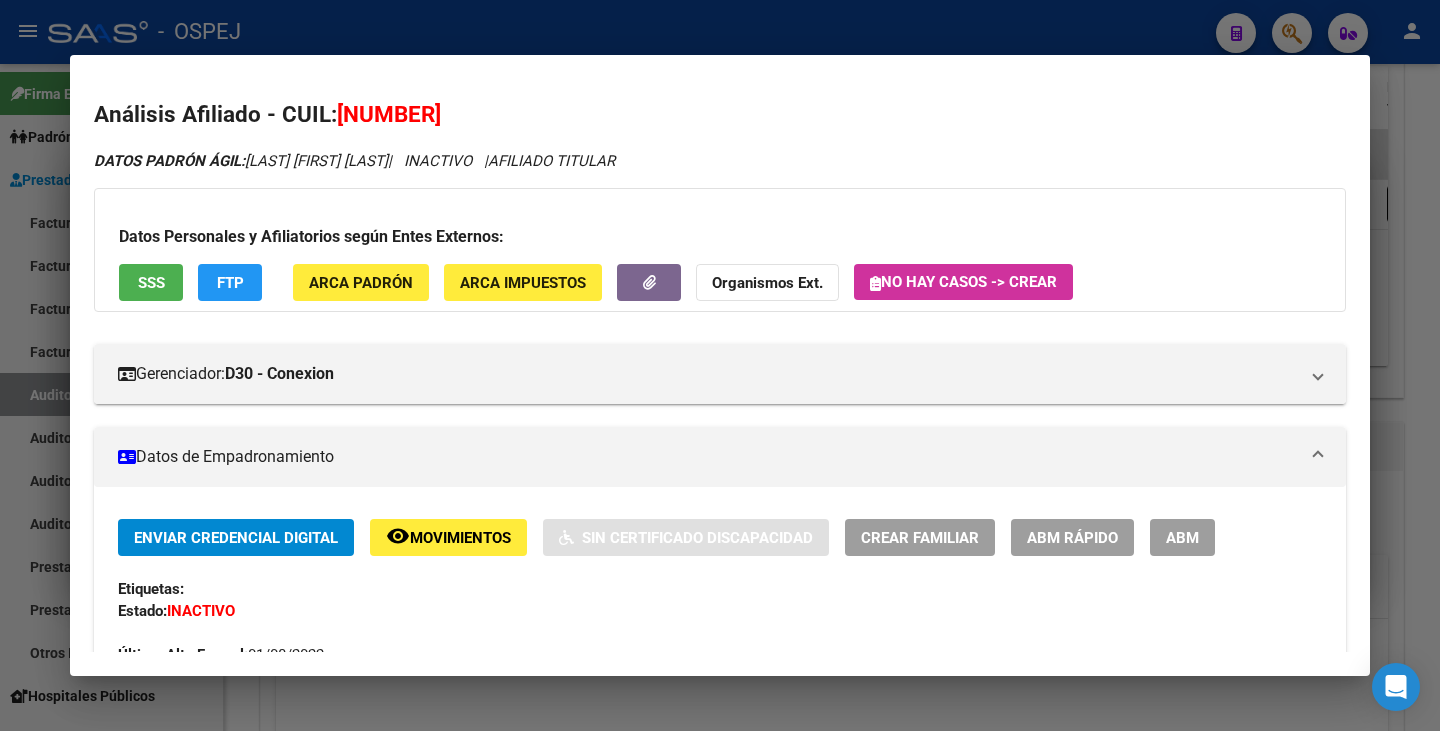 drag, startPoint x: 341, startPoint y: 106, endPoint x: 488, endPoint y: 112, distance: 147.12239 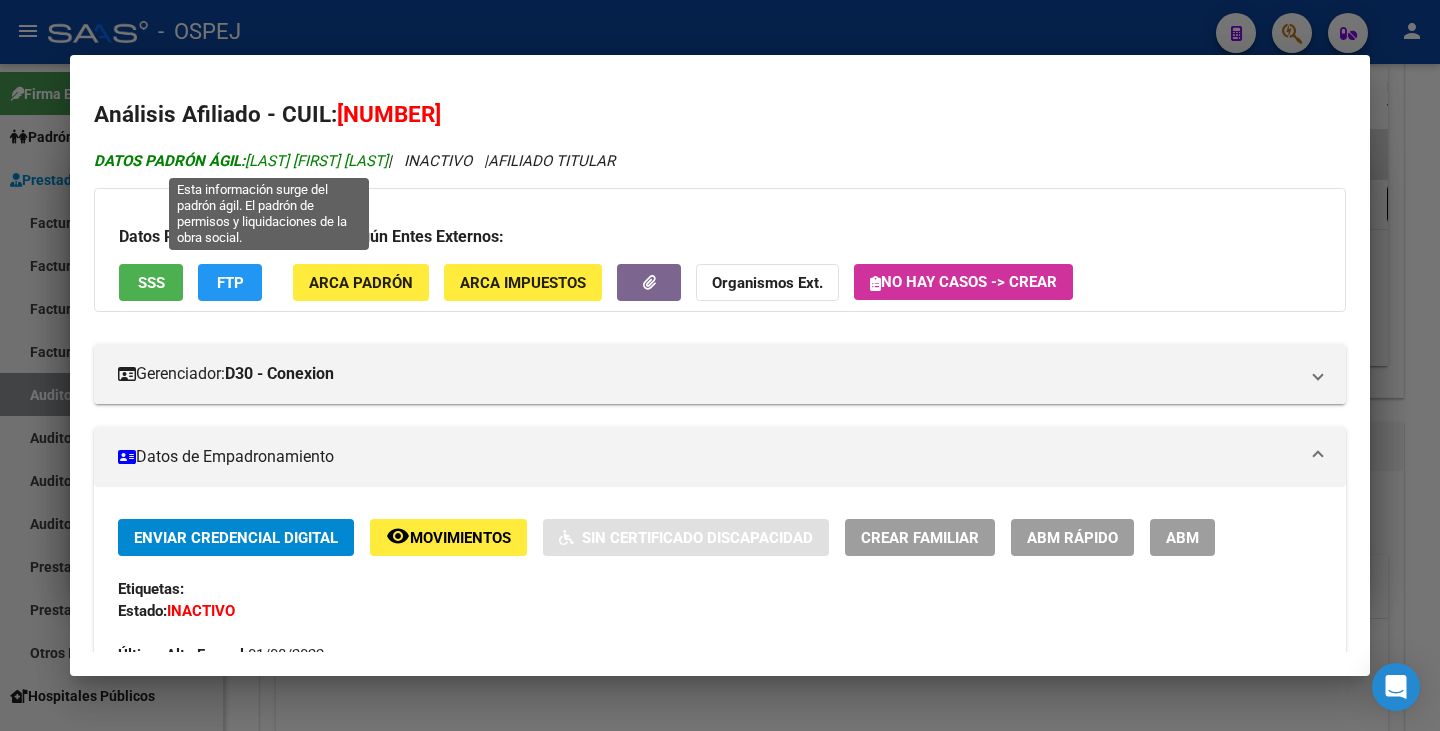 drag, startPoint x: 250, startPoint y: 162, endPoint x: 444, endPoint y: 166, distance: 194.04123 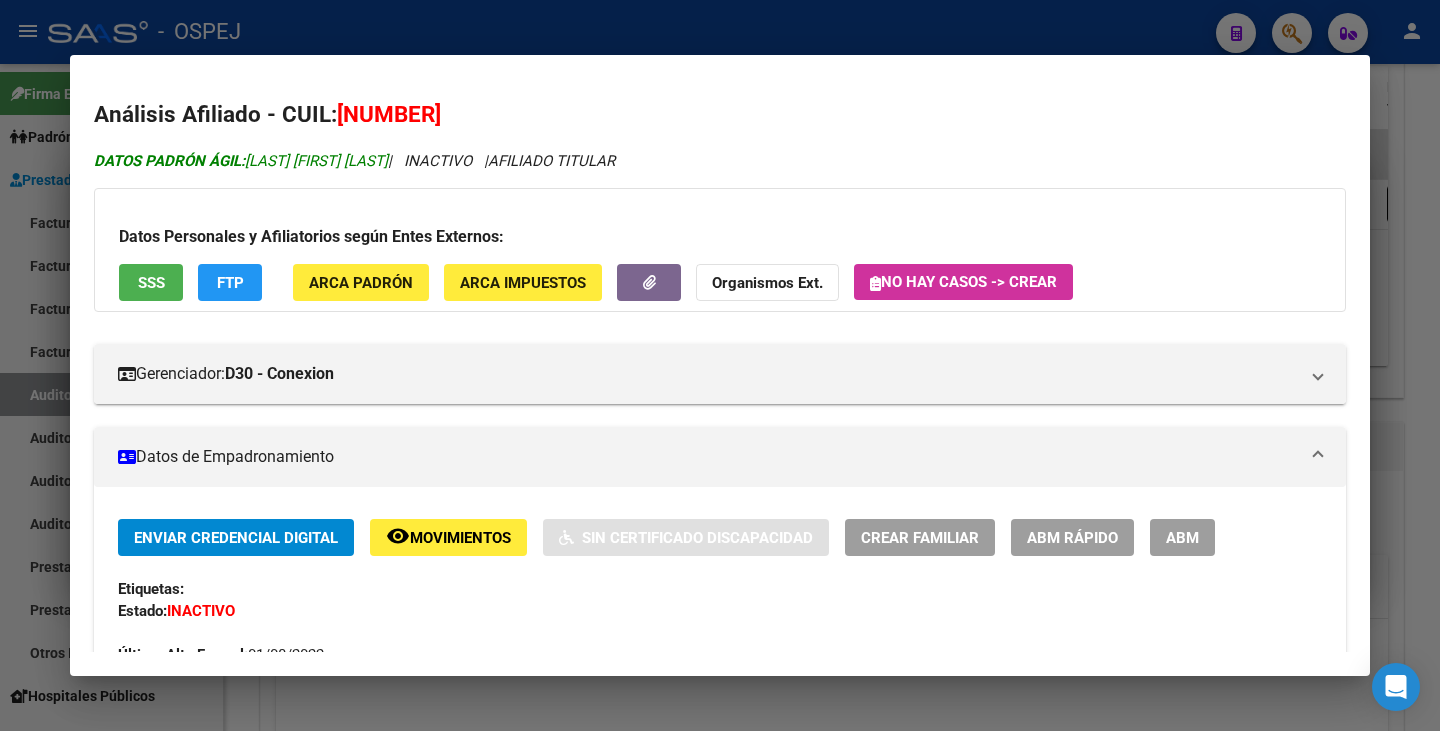 copy on "LOPEZ PATRICIA ELIZABETH" 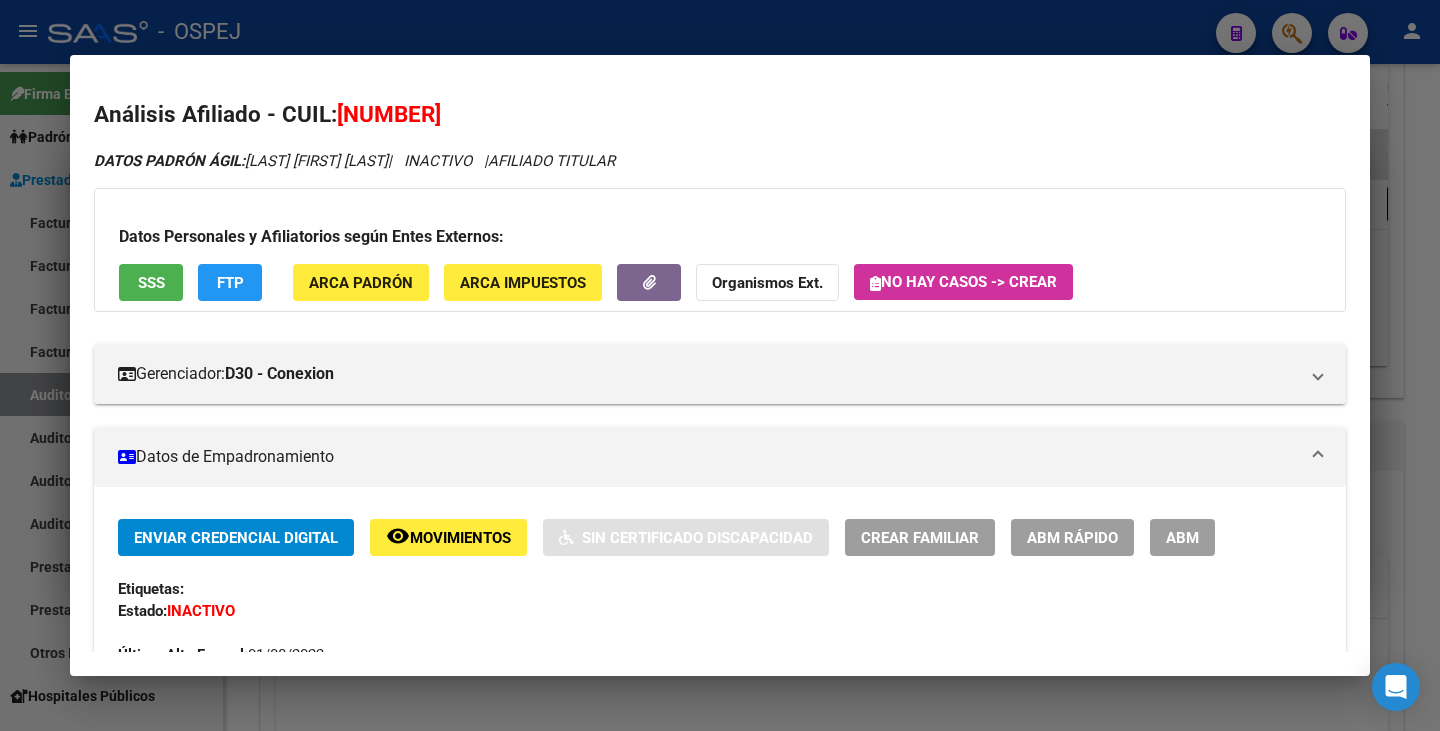 click at bounding box center (720, 365) 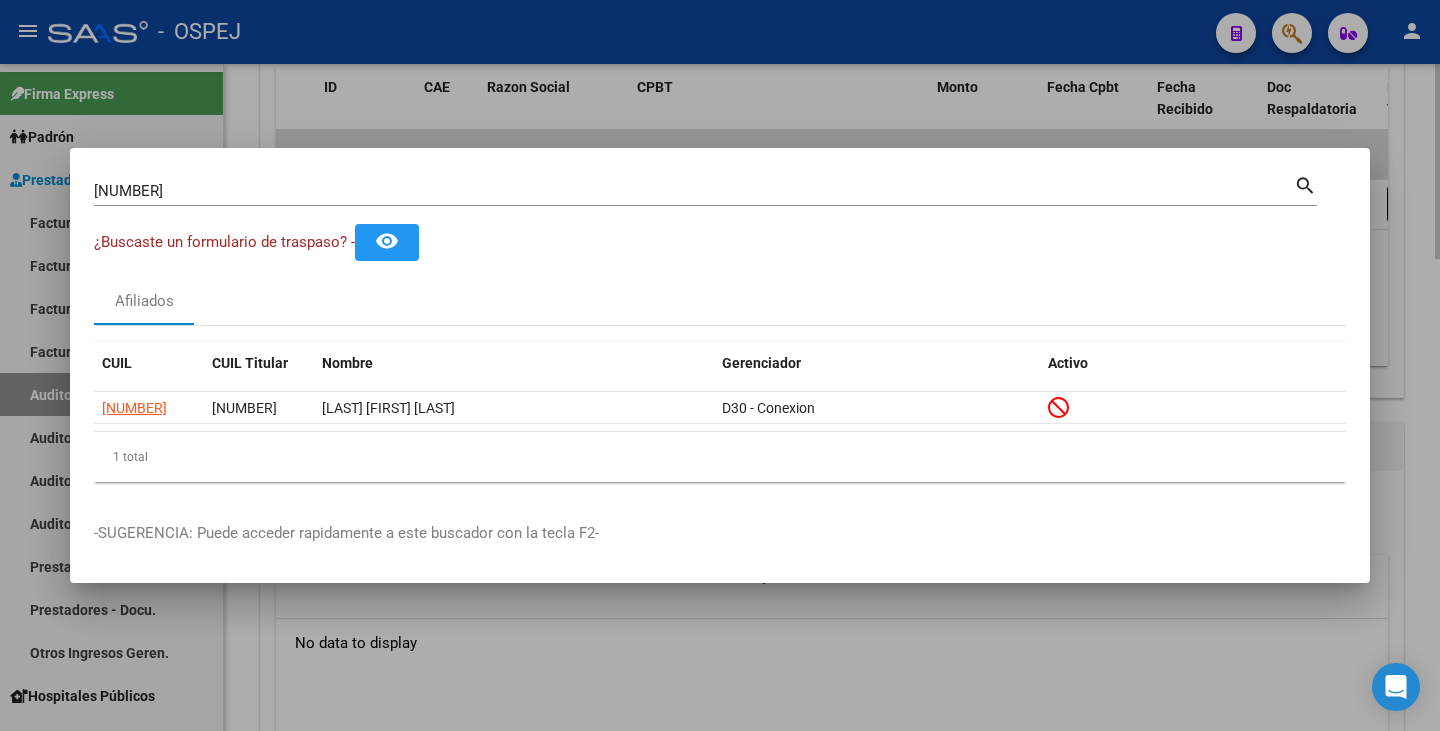 click at bounding box center [720, 365] 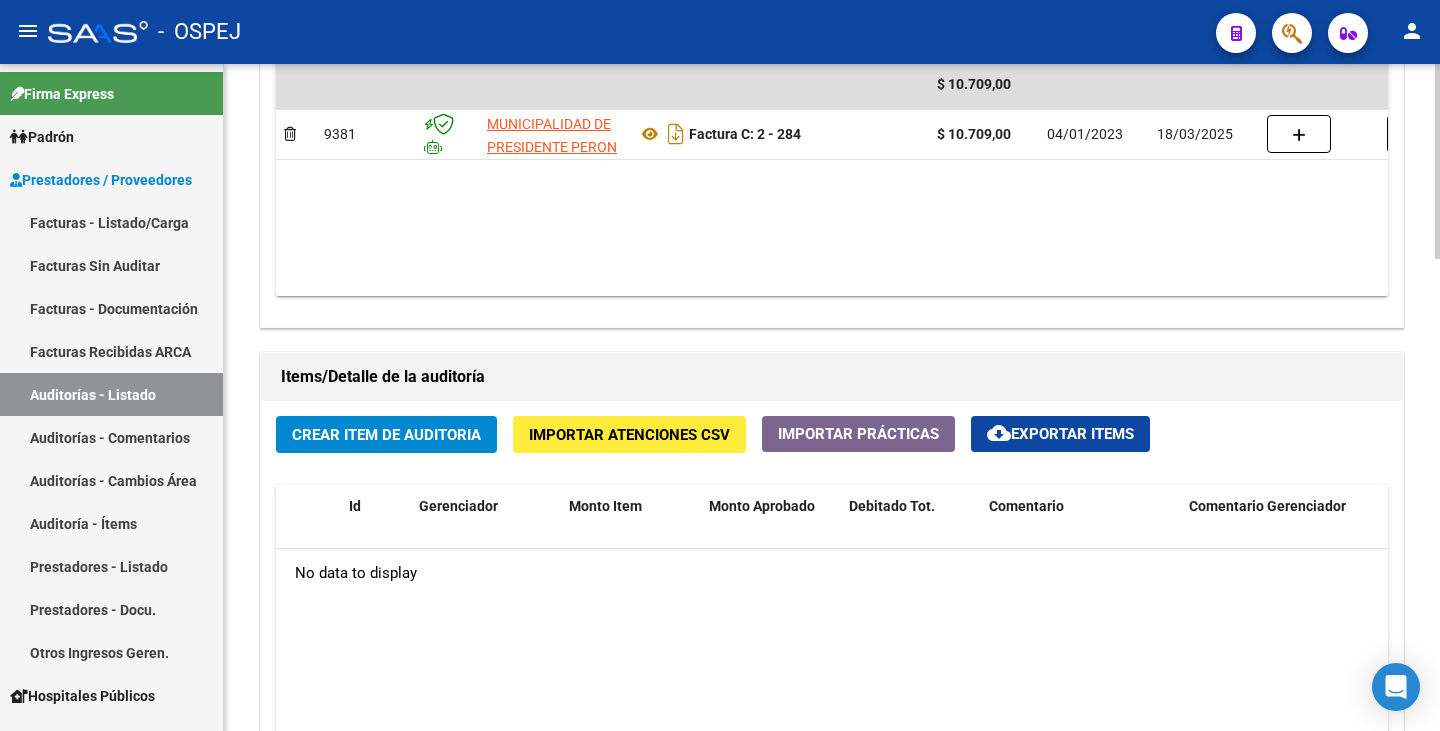 scroll, scrollTop: 1200, scrollLeft: 0, axis: vertical 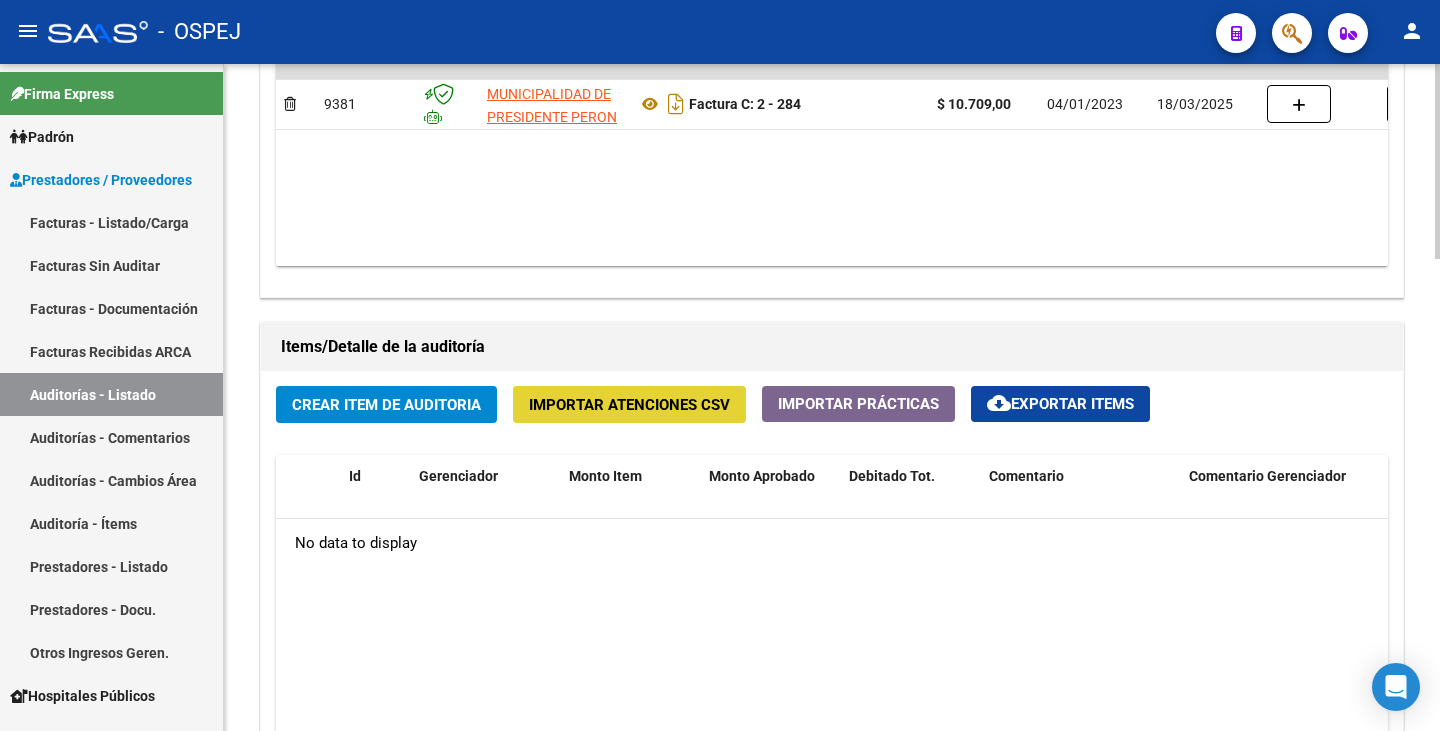 click on "Importar Atenciones CSV" 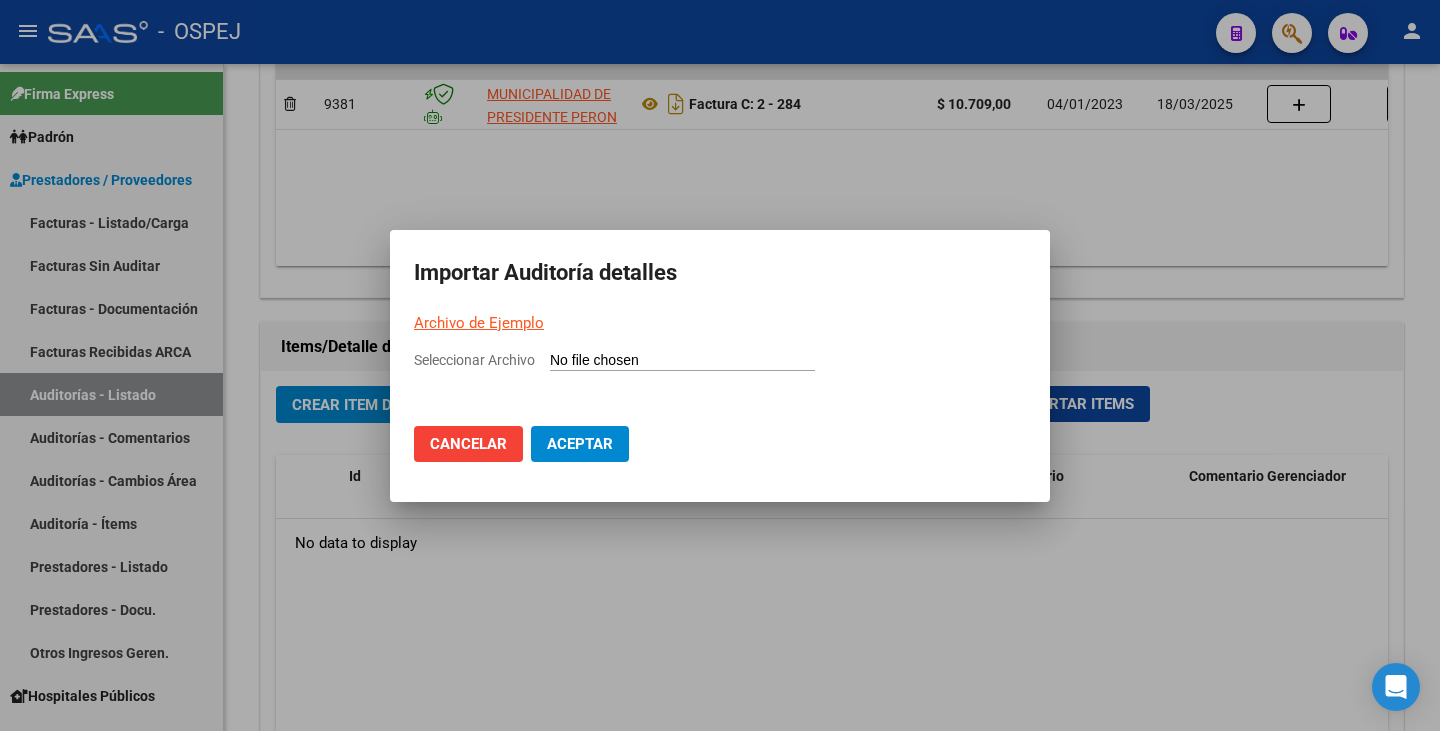 click on "Seleccionar Archivo" at bounding box center (682, 361) 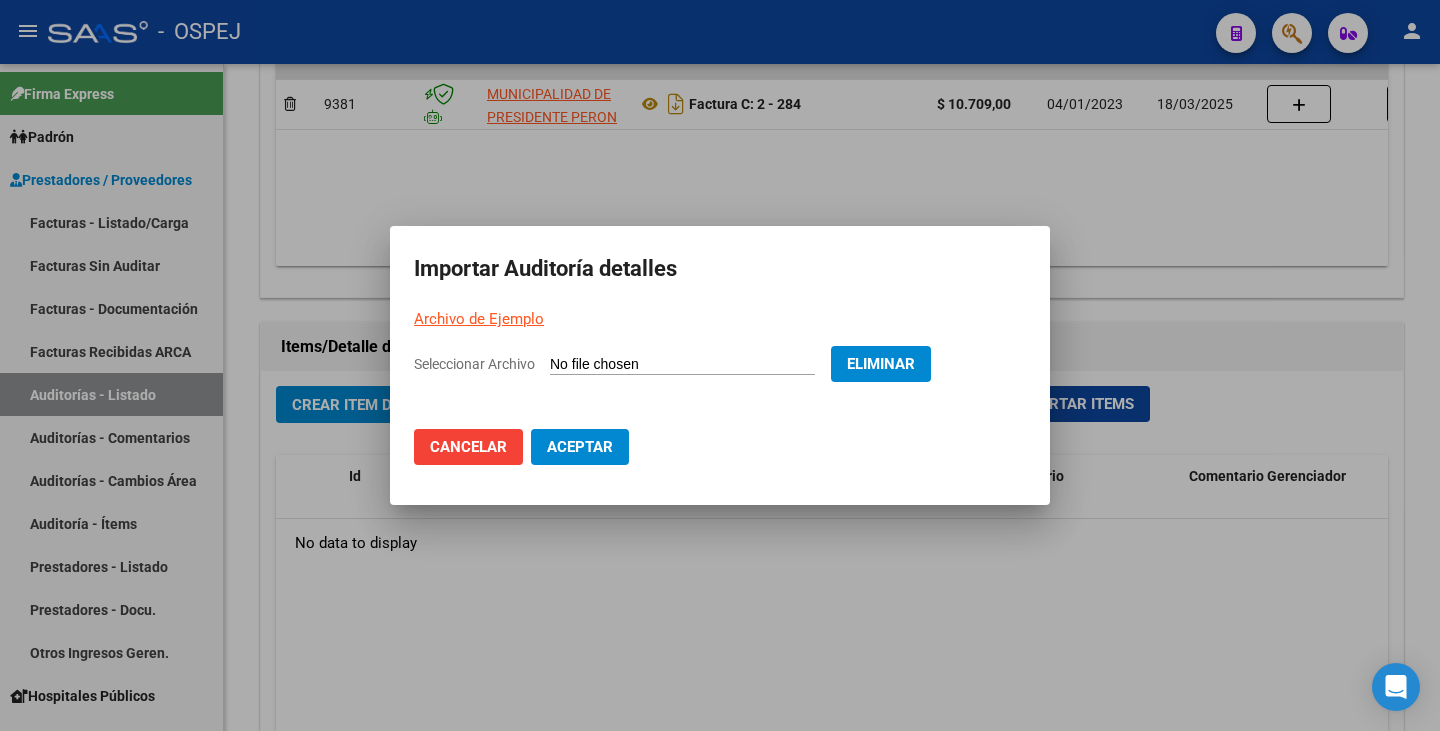 click on "Aceptar" 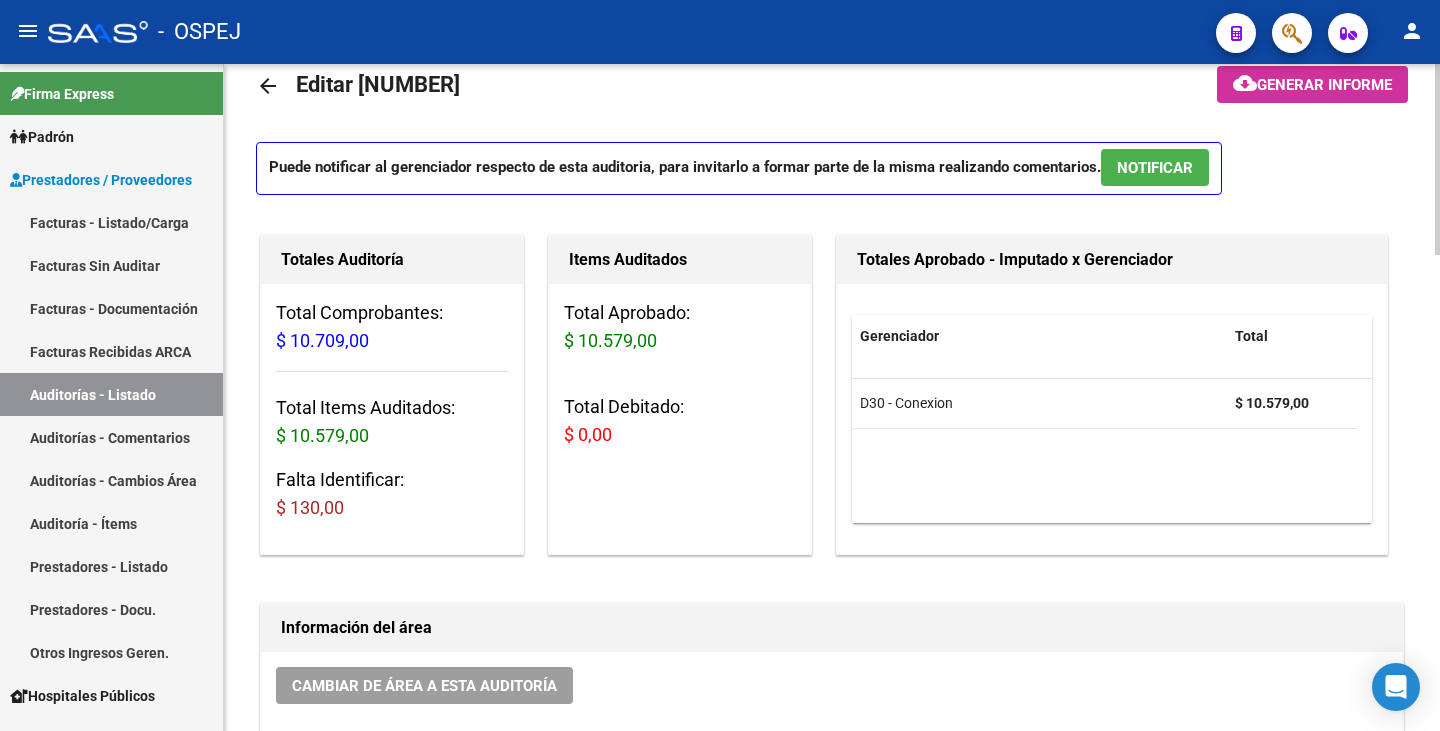 scroll, scrollTop: 0, scrollLeft: 0, axis: both 